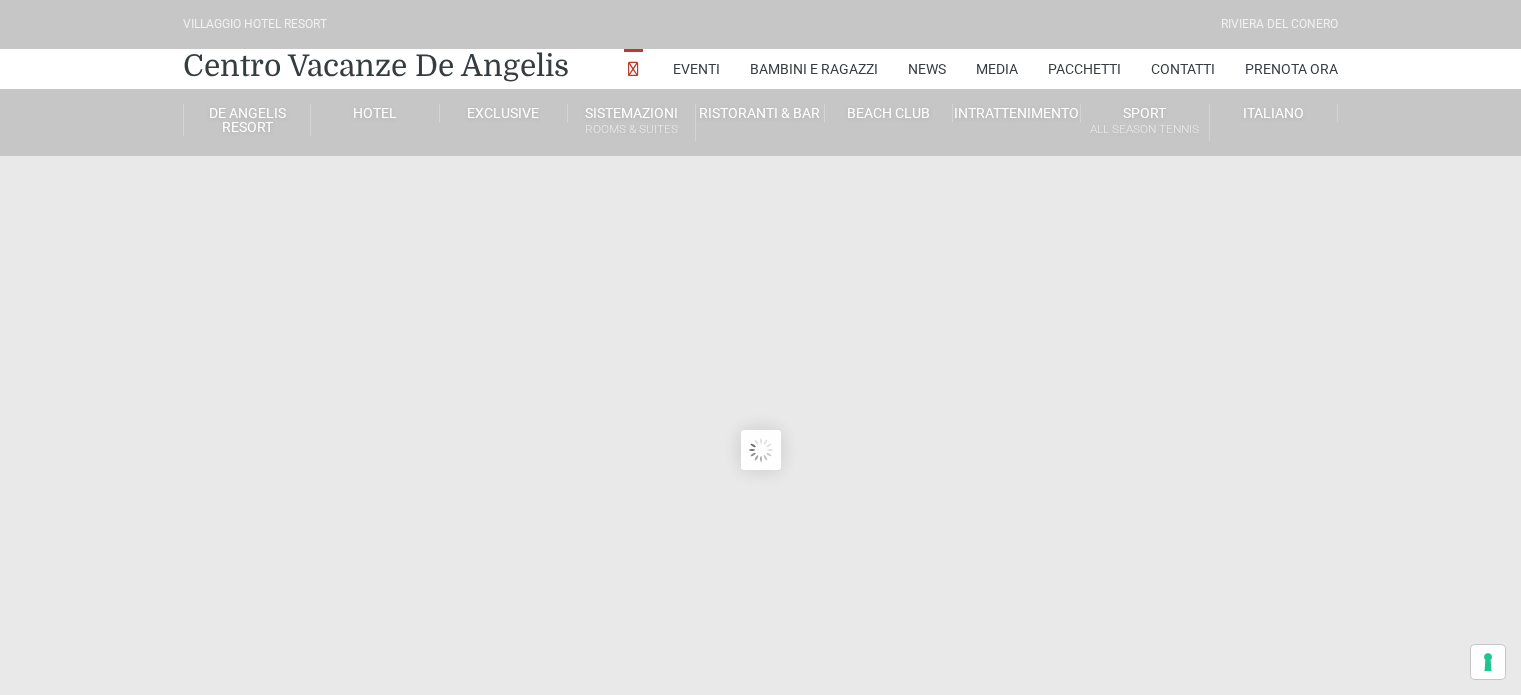scroll, scrollTop: 0, scrollLeft: 0, axis: both 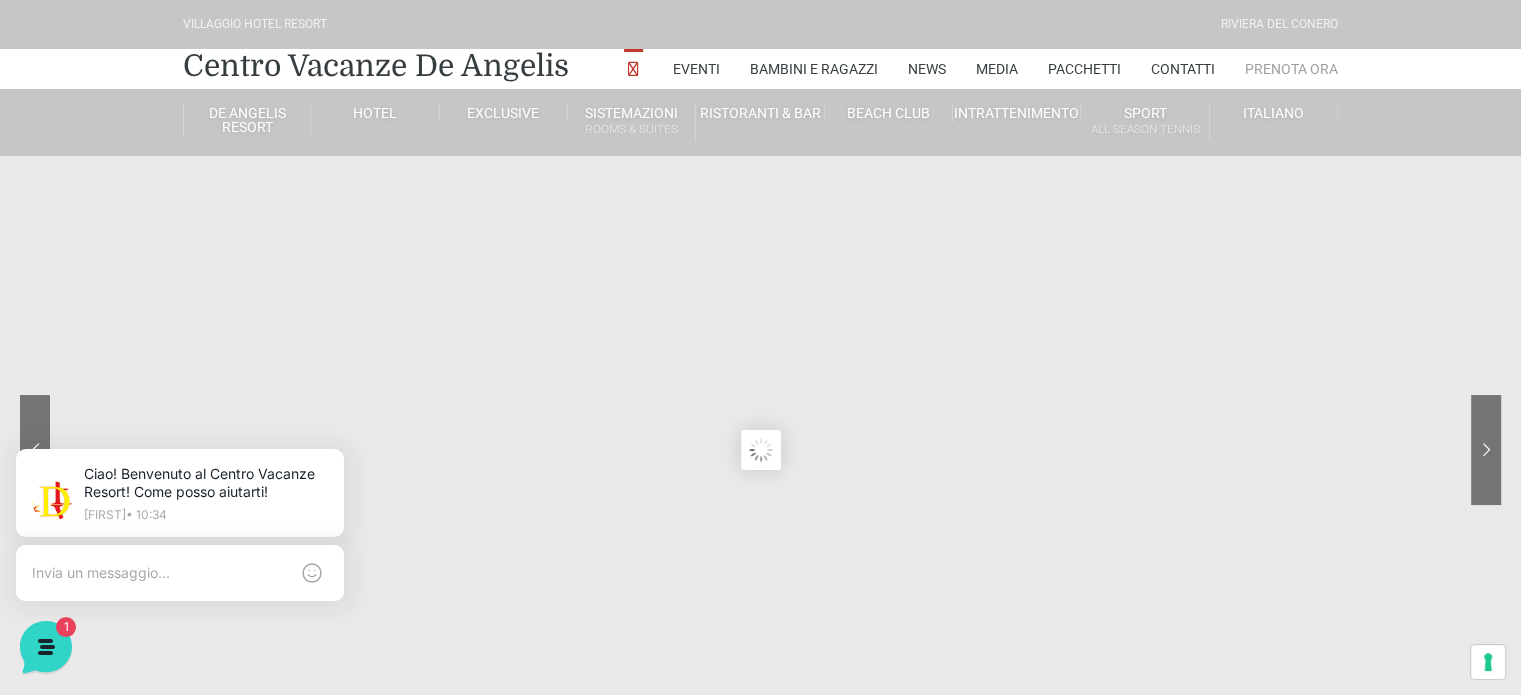 click on "Prenota Ora" at bounding box center (1291, 69) 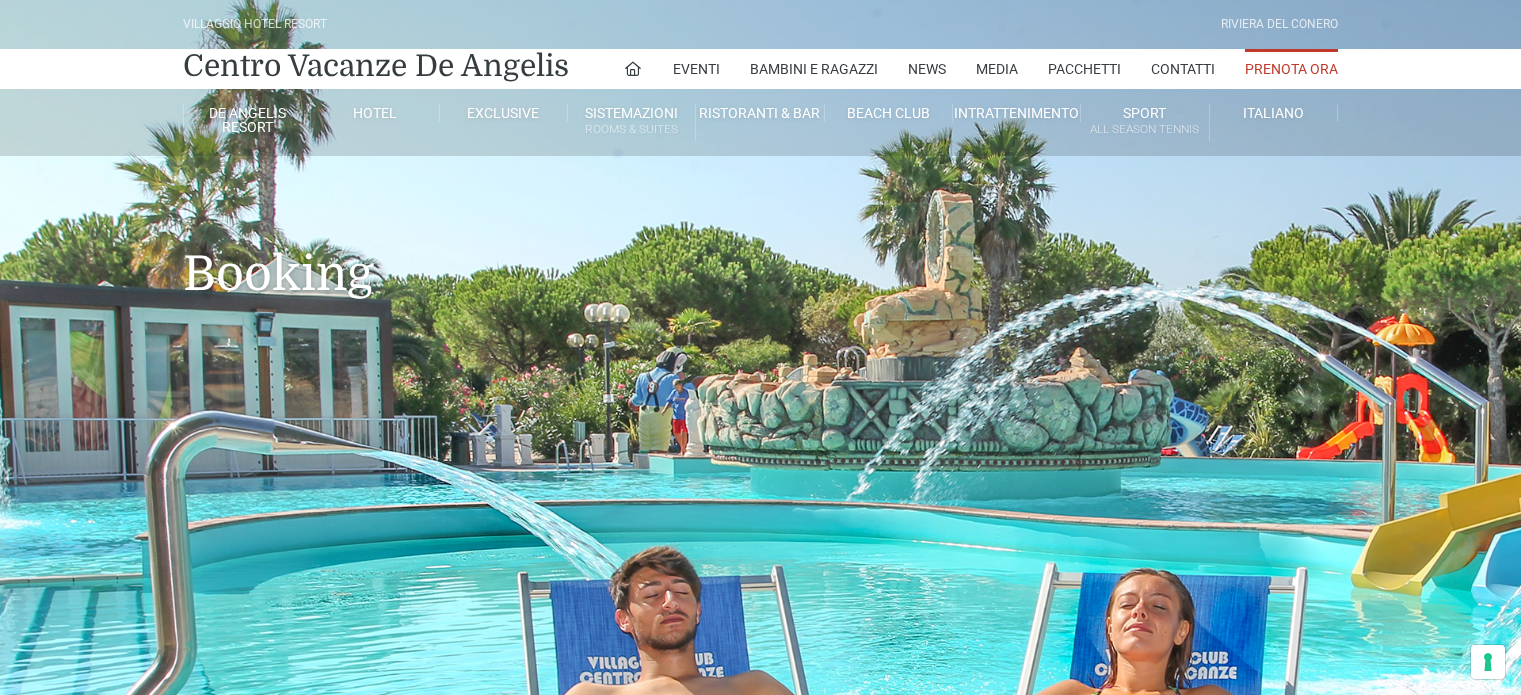 scroll, scrollTop: 0, scrollLeft: 0, axis: both 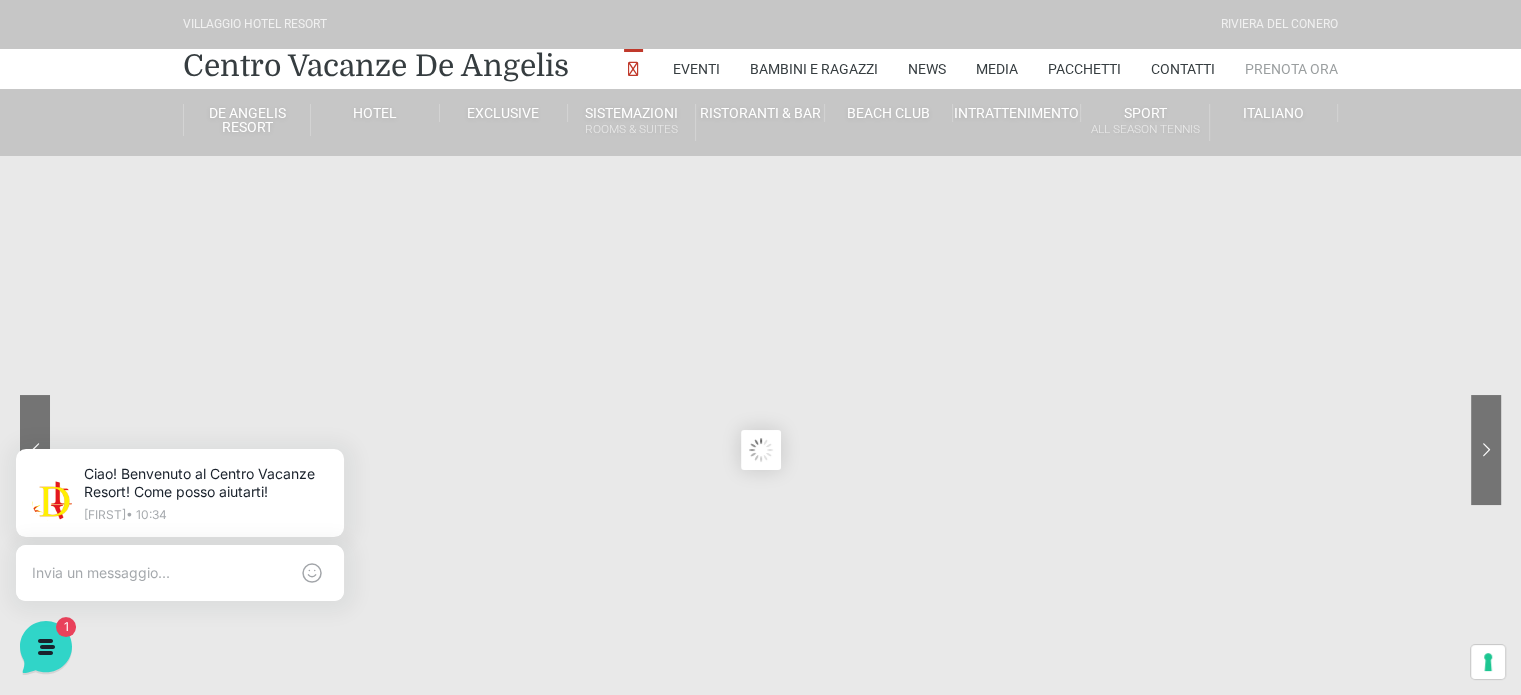 click on "Prenota Ora" at bounding box center (1291, 69) 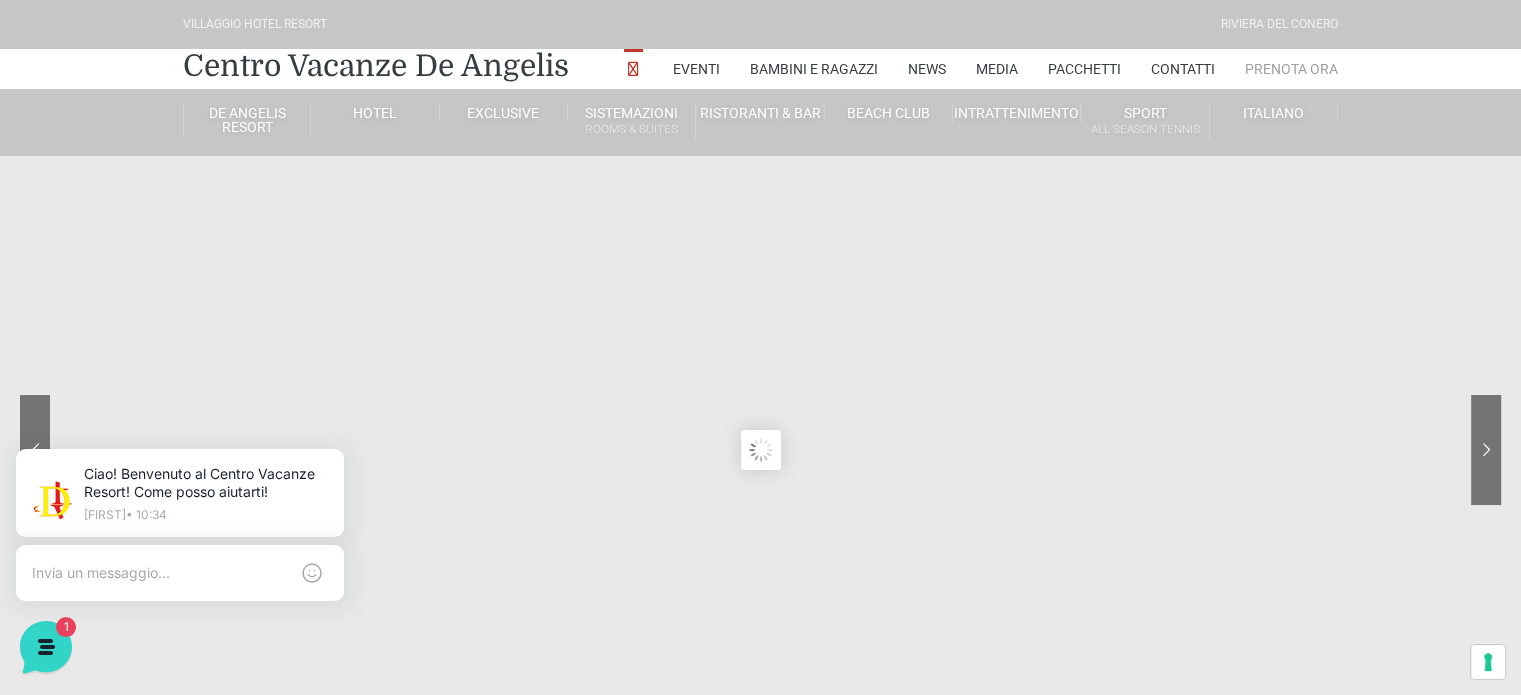 click on "Prenota Ora" at bounding box center [1291, 69] 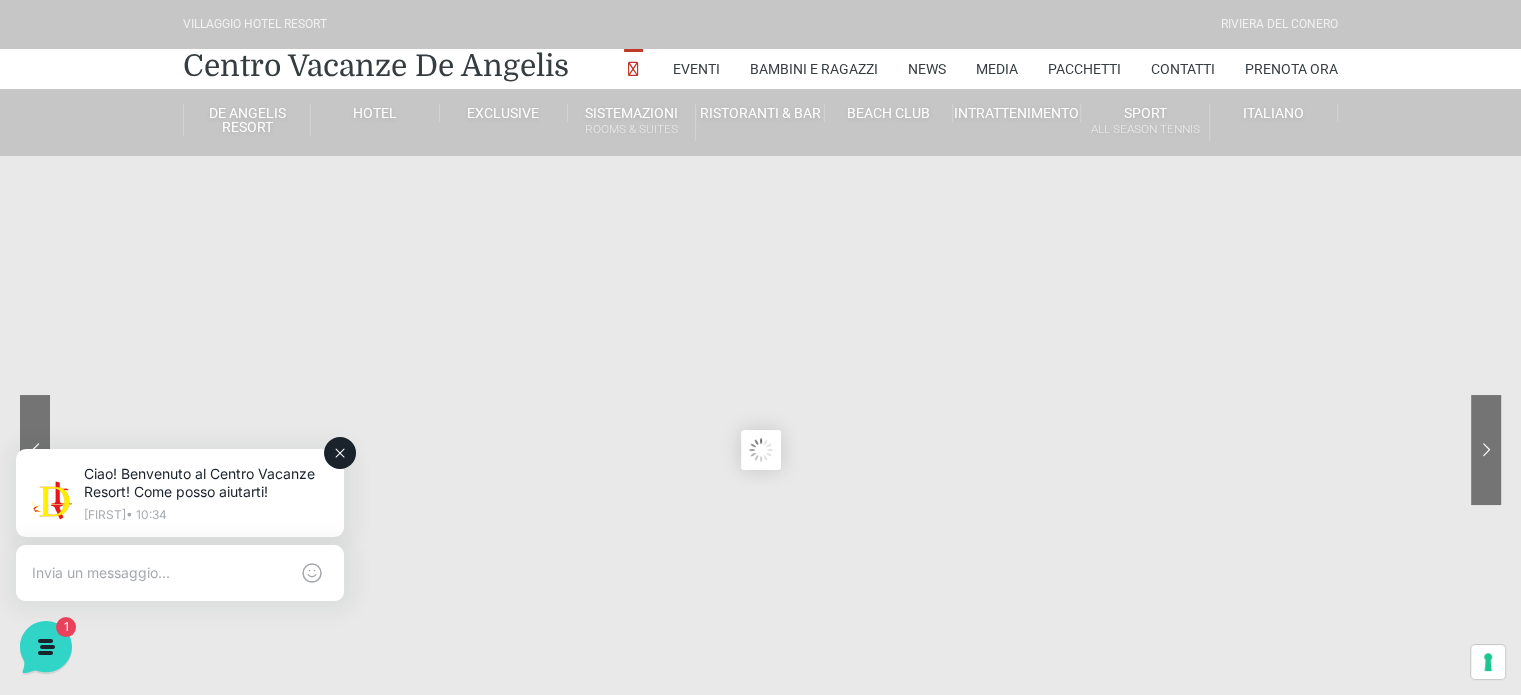 click at bounding box center [160, 573] 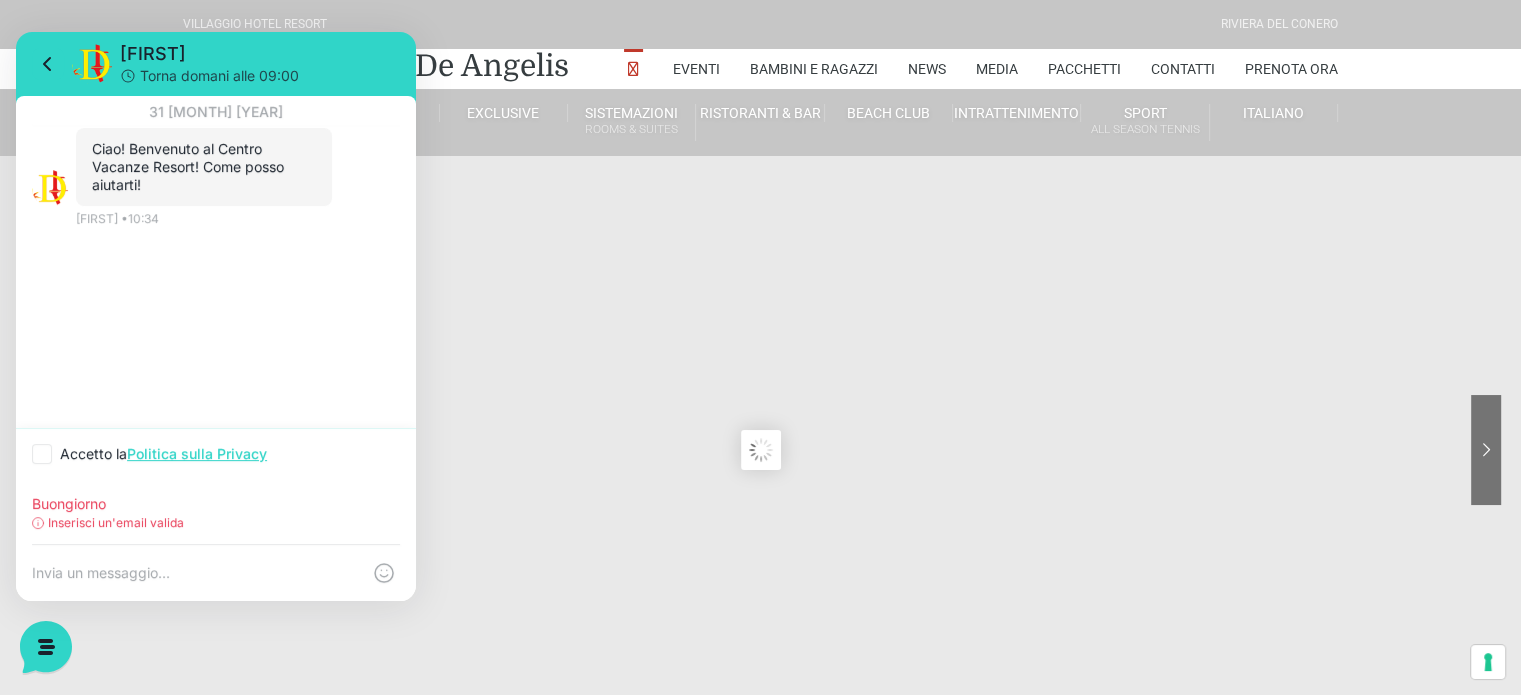 type on "Buongiorno" 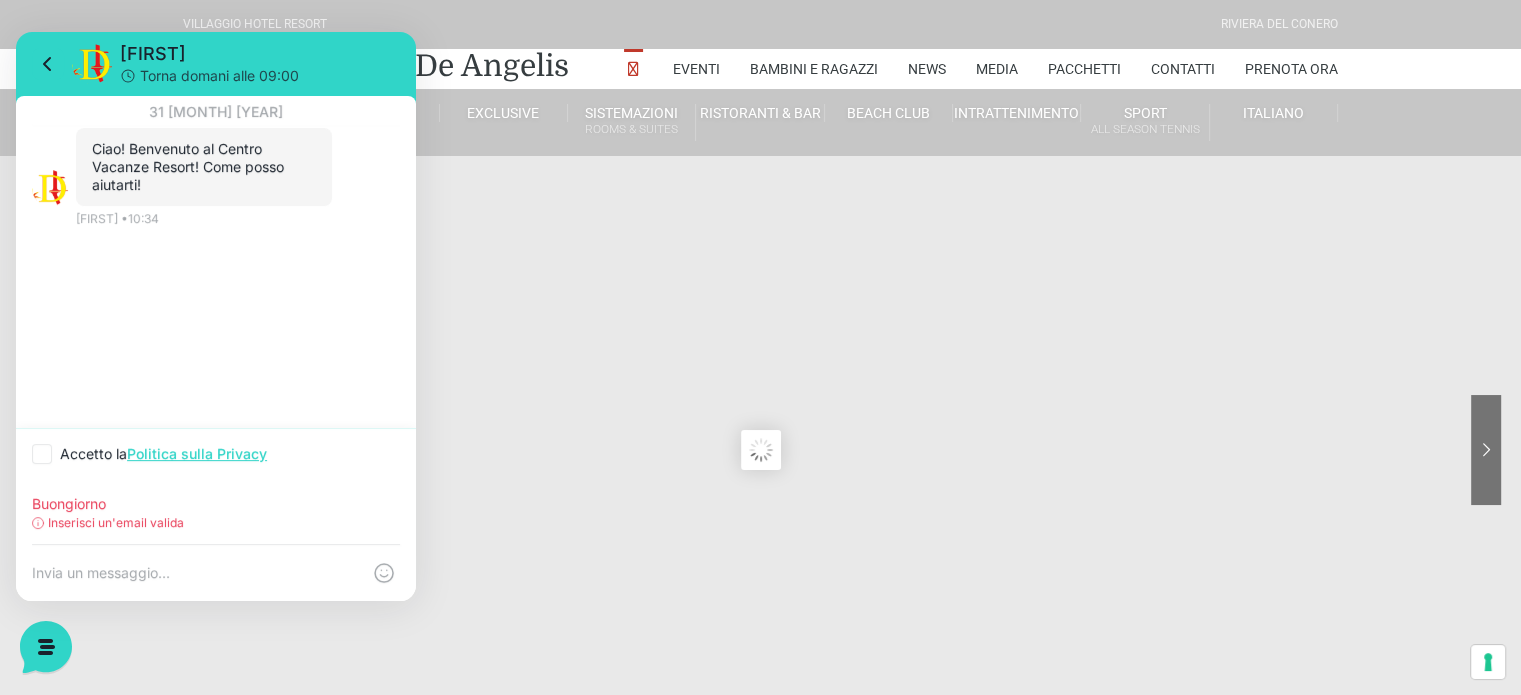 click 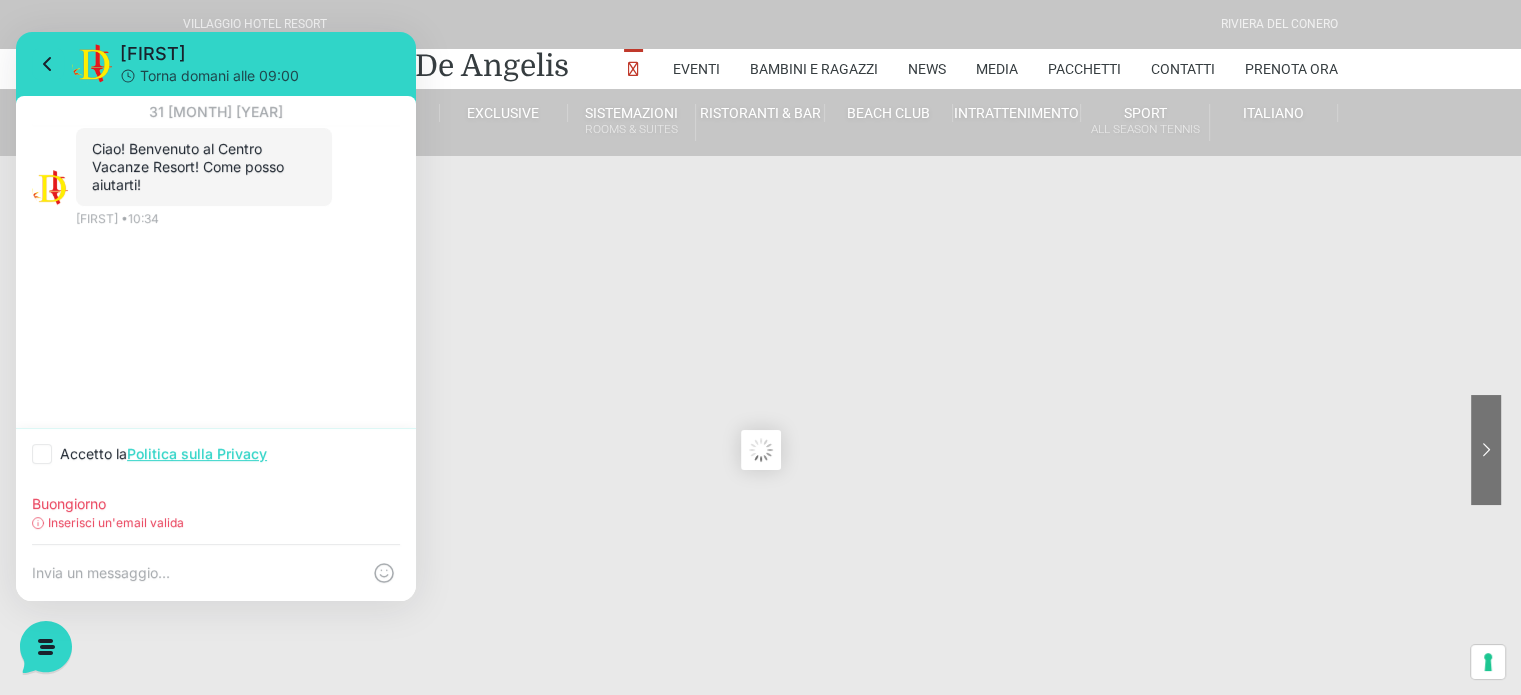 click on "Accetto la  Politica sulla Privacy" at bounding box center [38, 454] 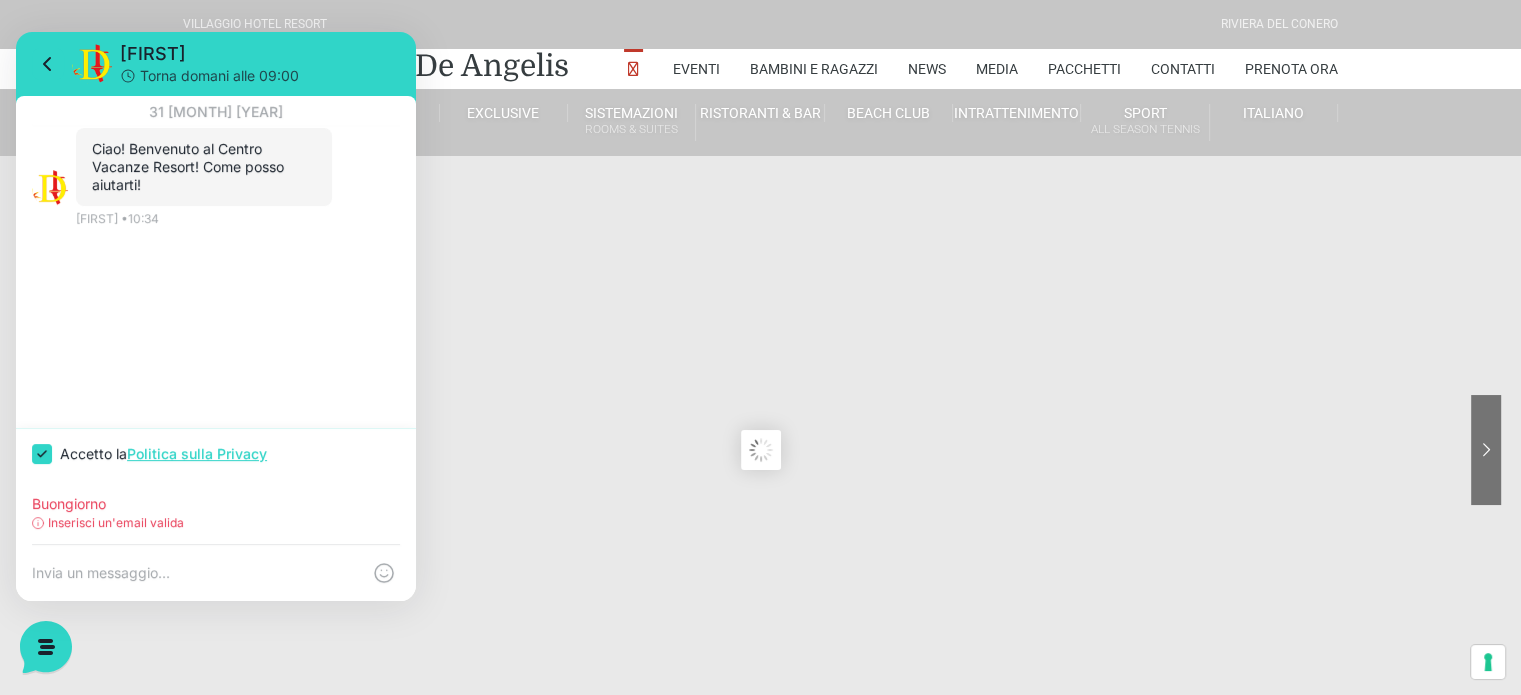 checkbox on "true" 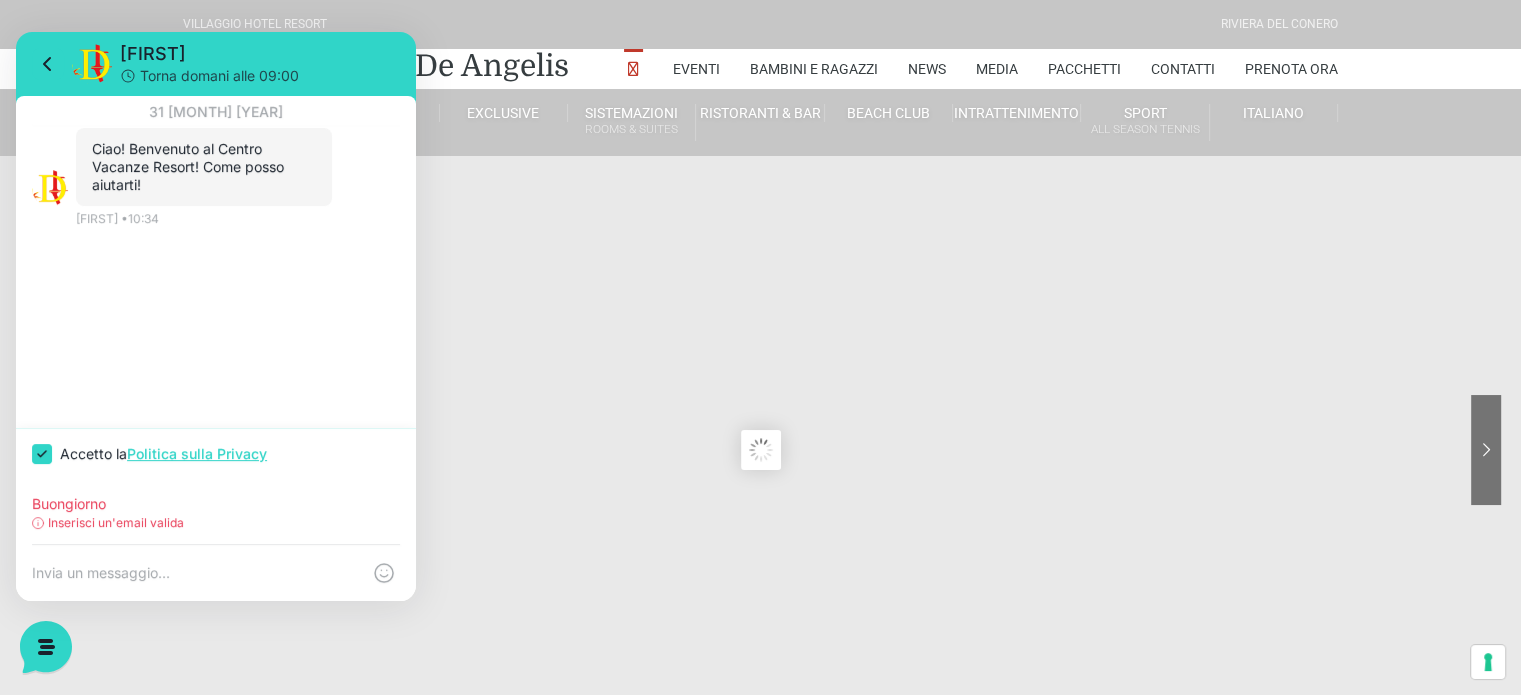 click on "Inserisci un'email valida" at bounding box center (216, 523) 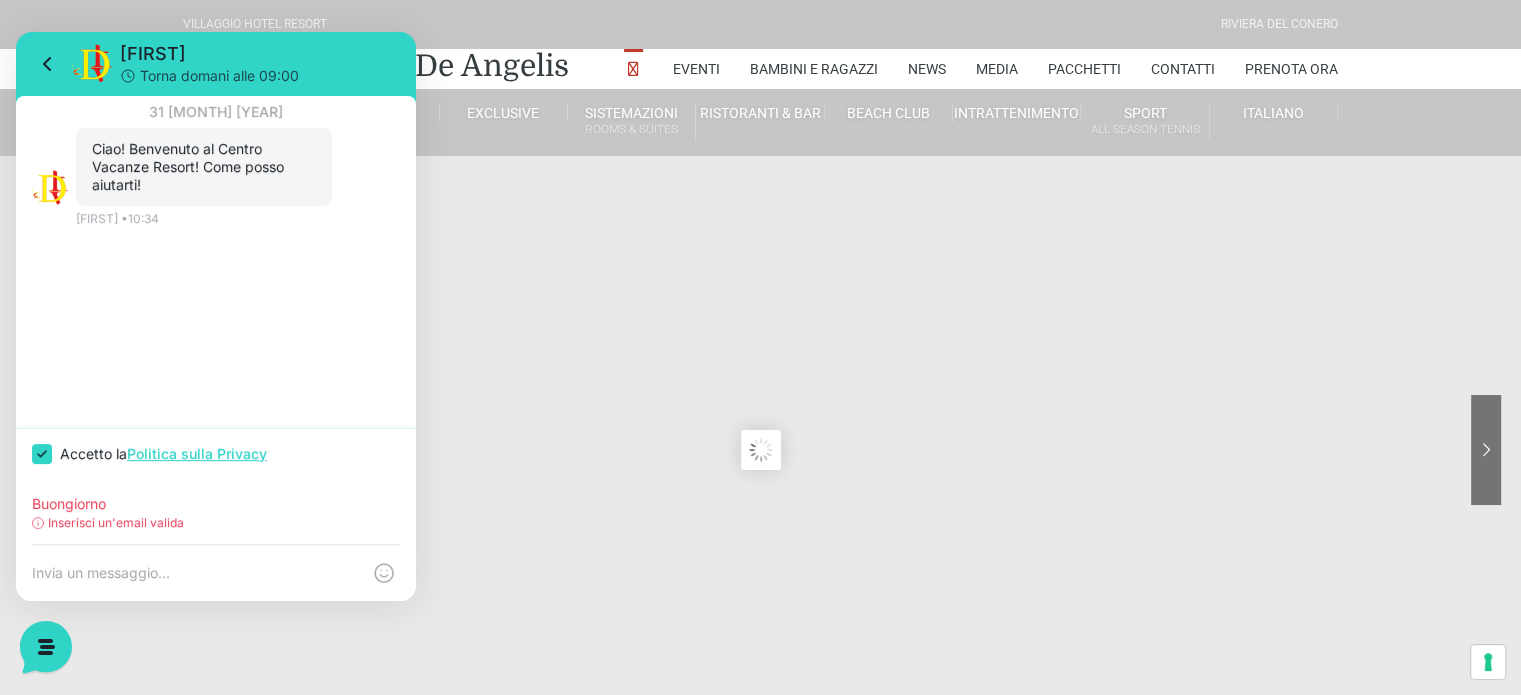 click on "Buongiorno" at bounding box center [216, 504] 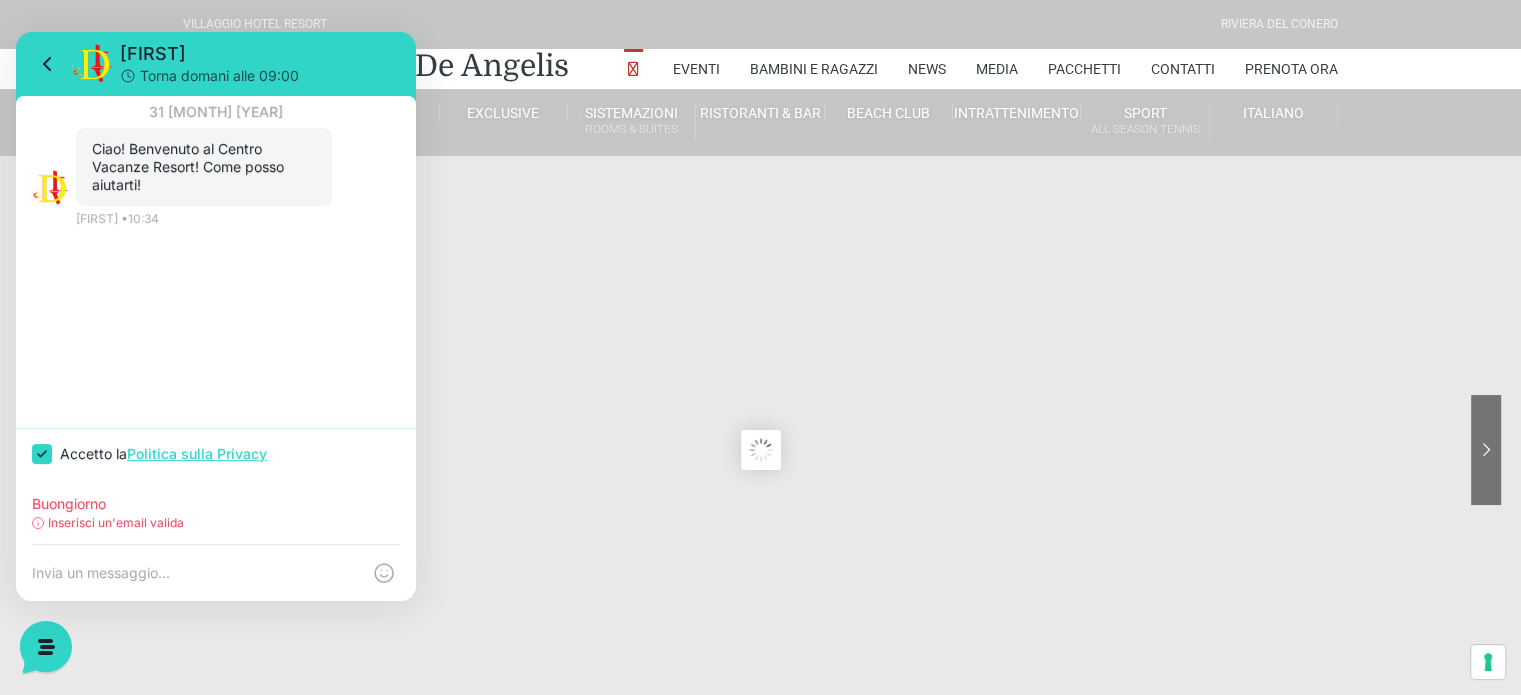 click on "Inserisci un'email valida" at bounding box center (116, 523) 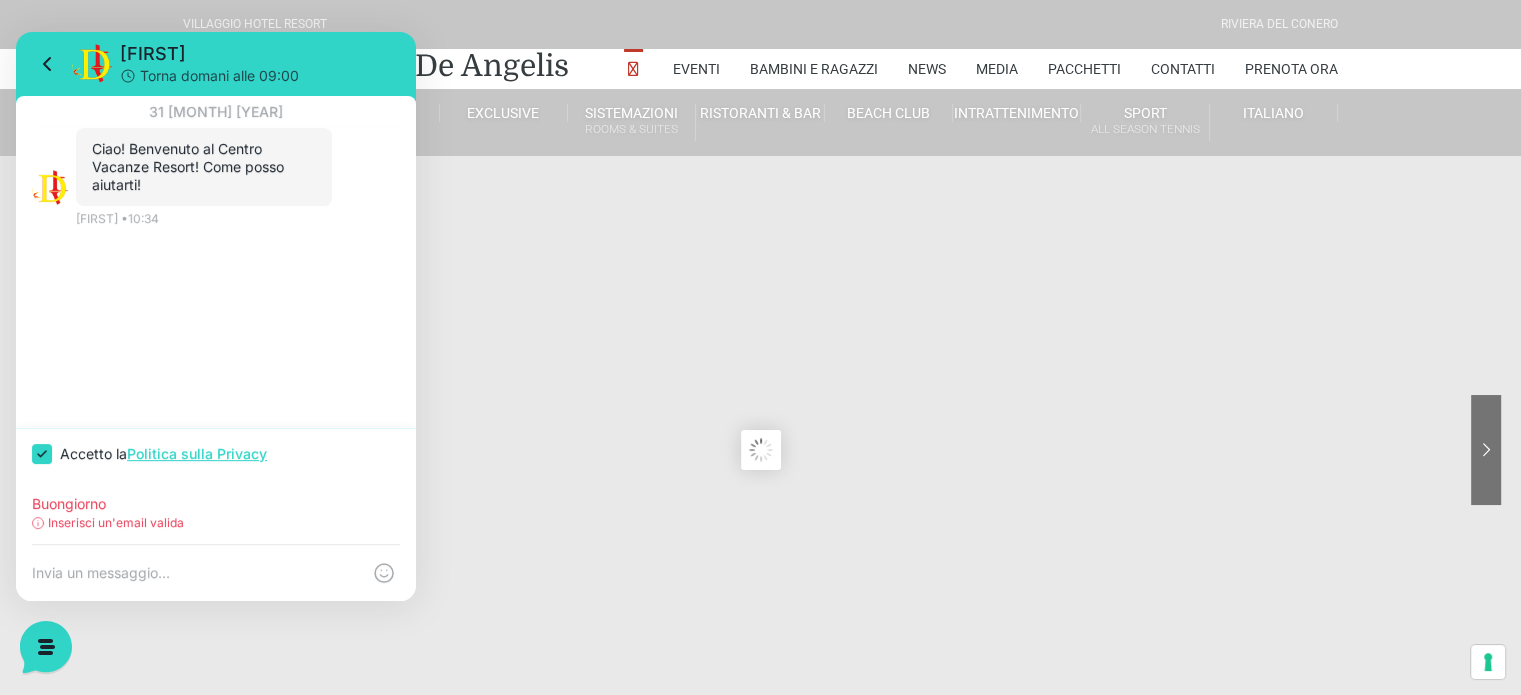 click at bounding box center (196, 573) 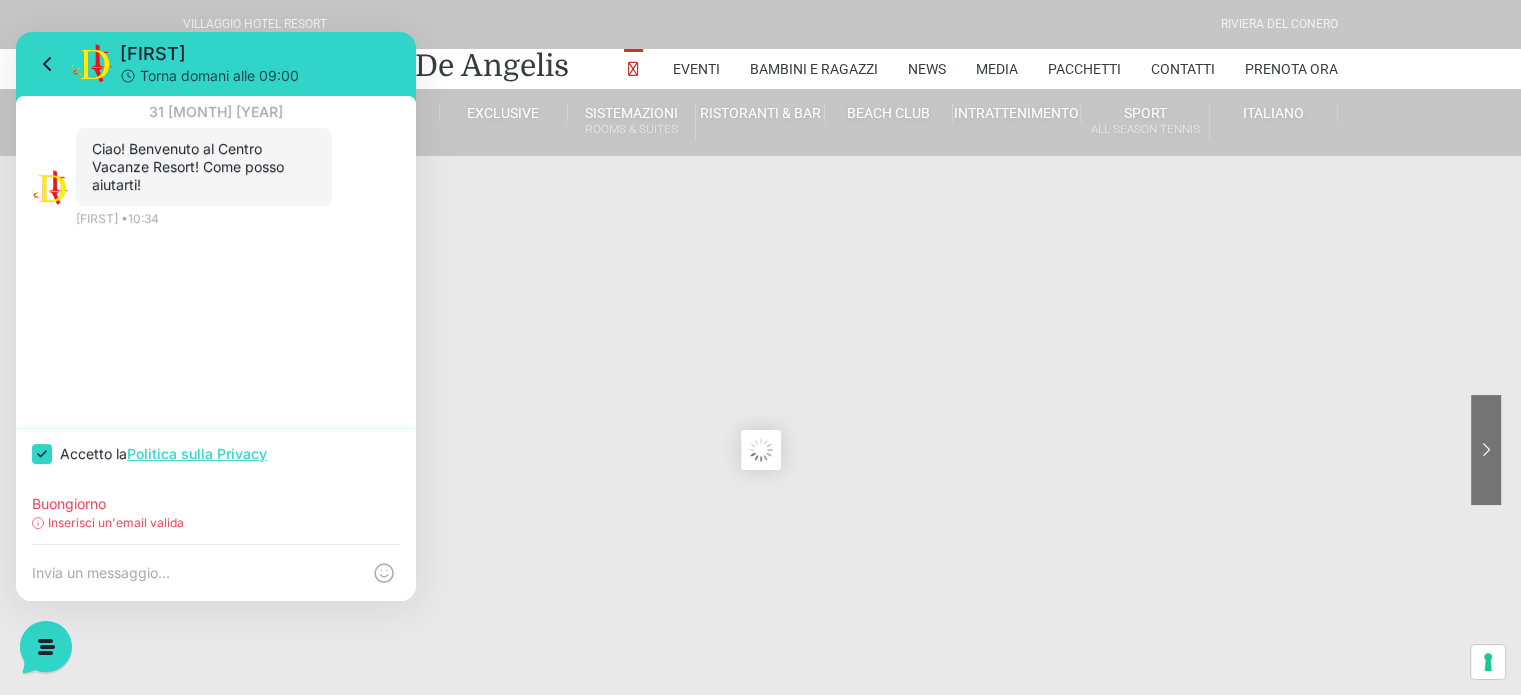 click on "Buongiorno Inserisci un'email valida" at bounding box center [216, 512] 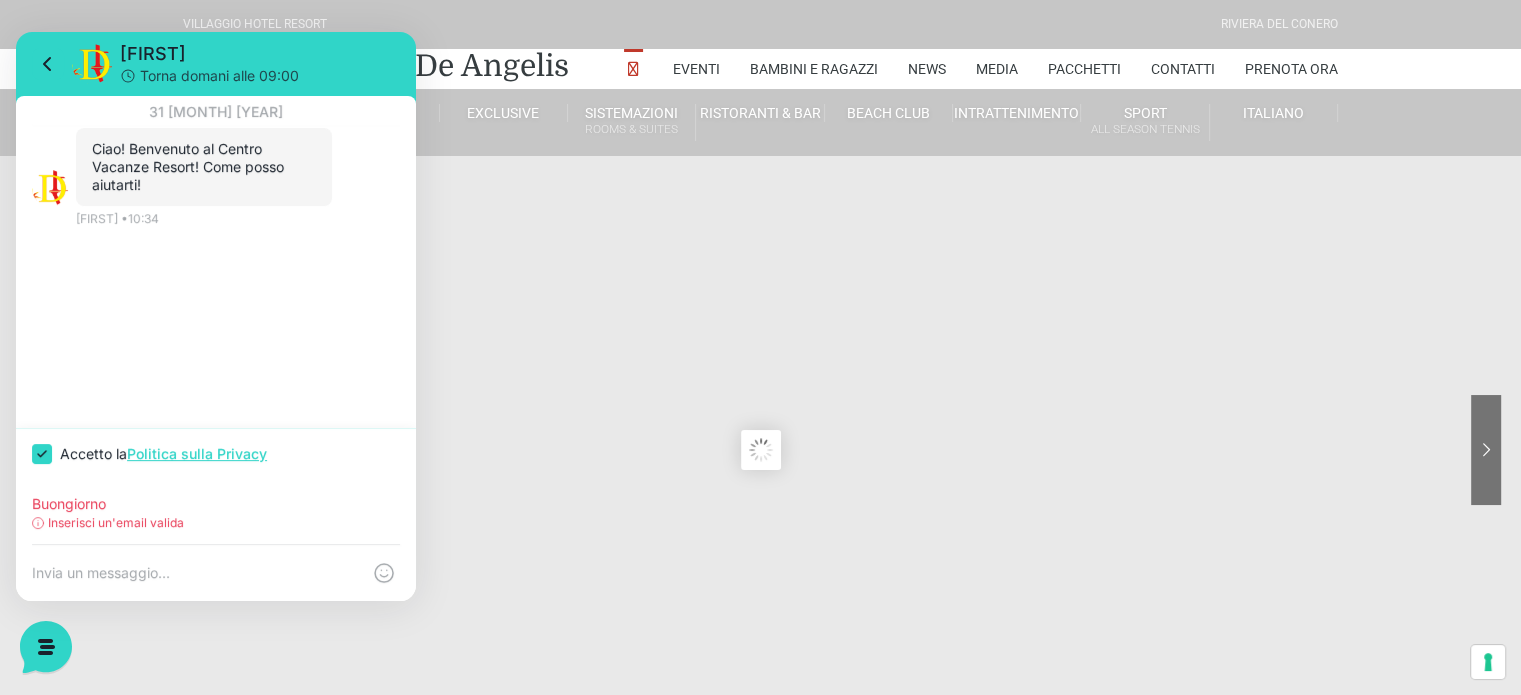 click on "Inserisci un'email valida" at bounding box center [116, 523] 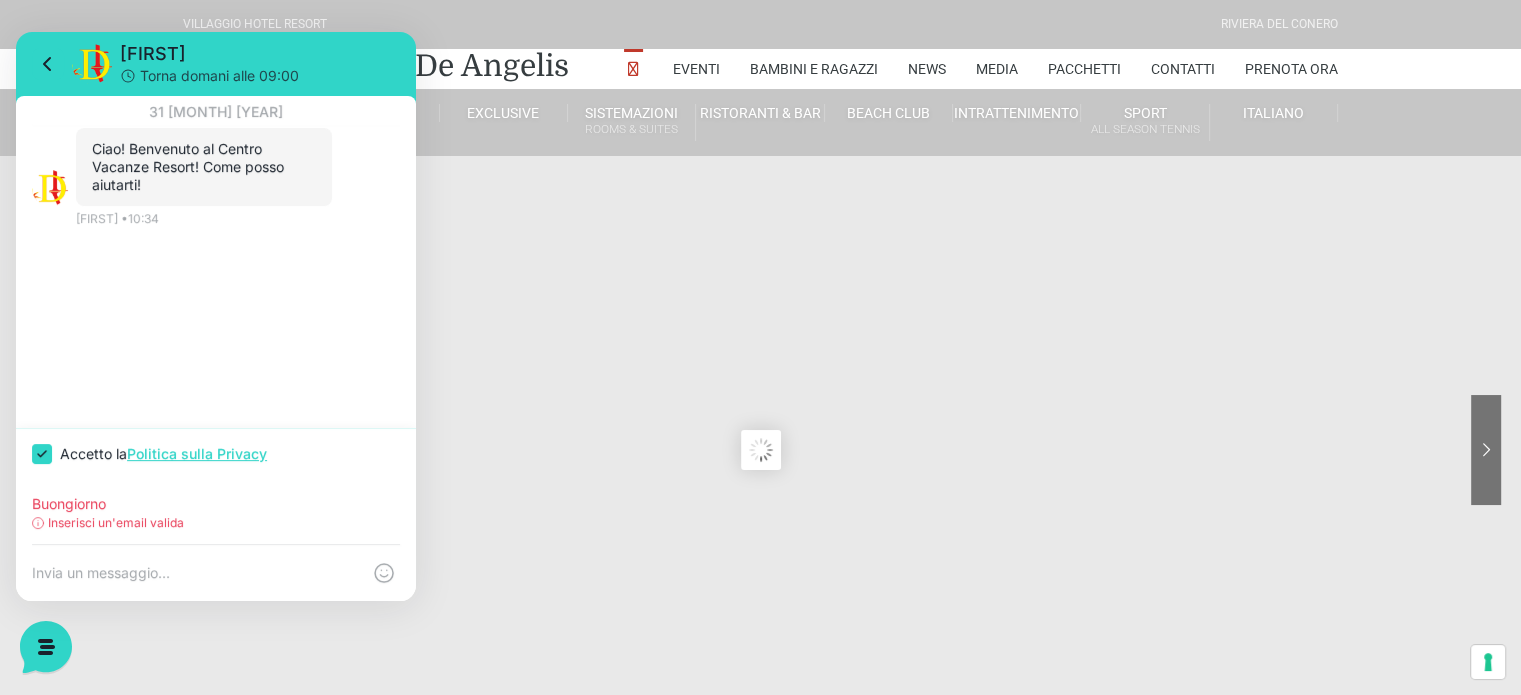click 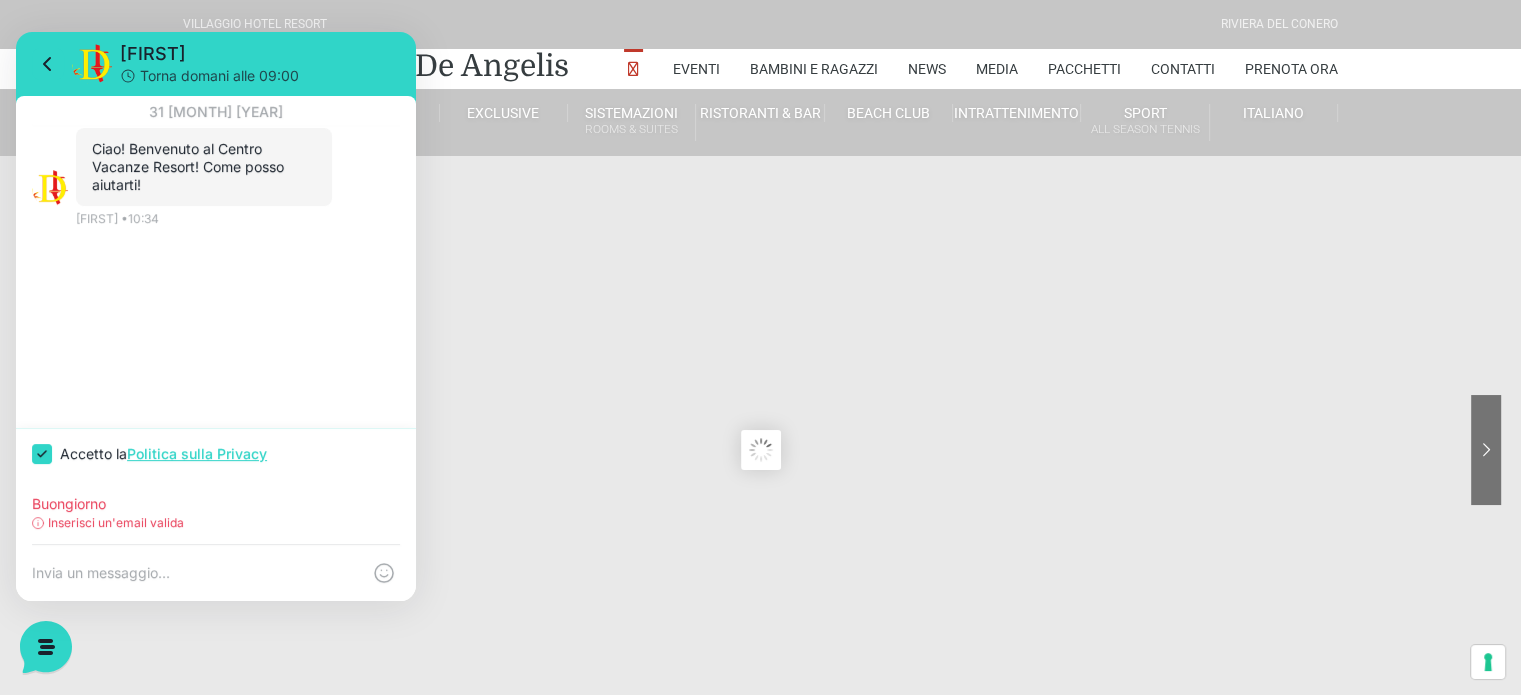 click on "Buongiorno" at bounding box center [216, 504] 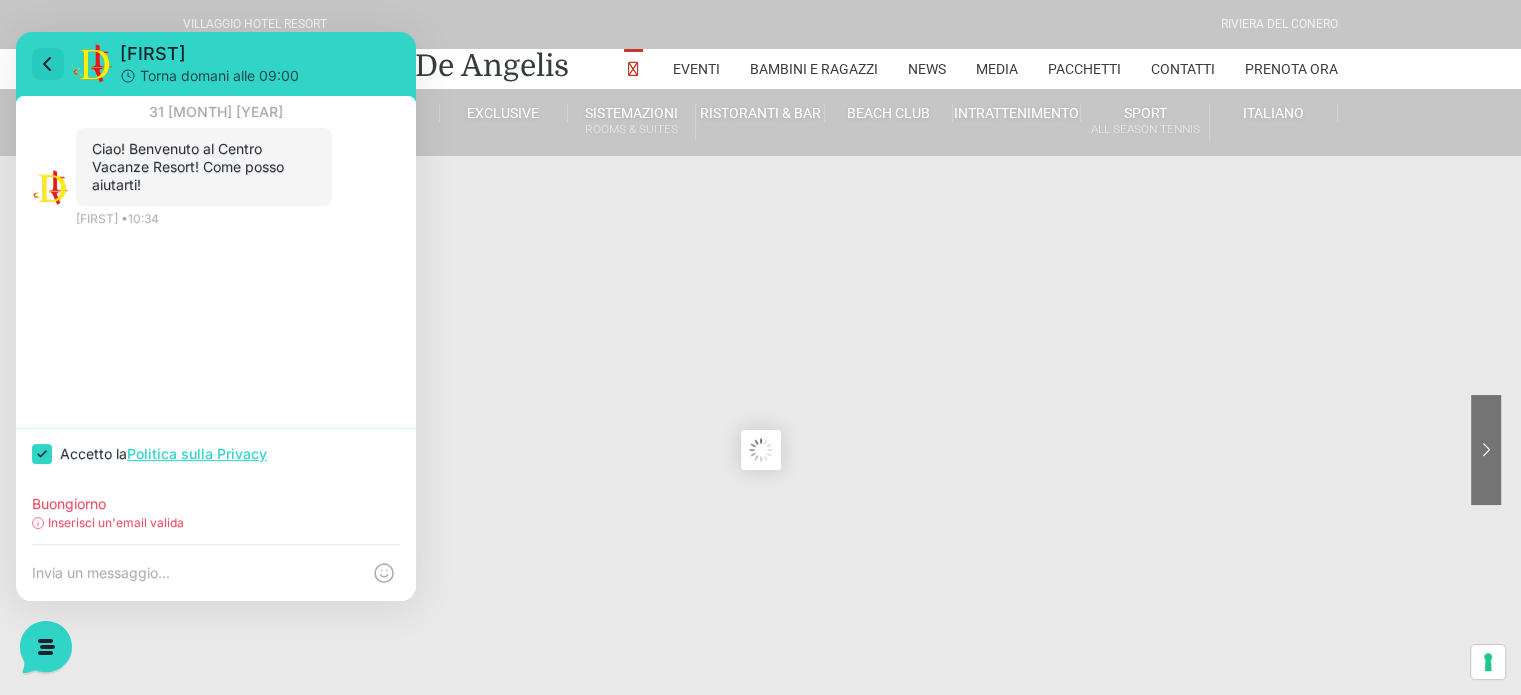 click at bounding box center (48, 64) 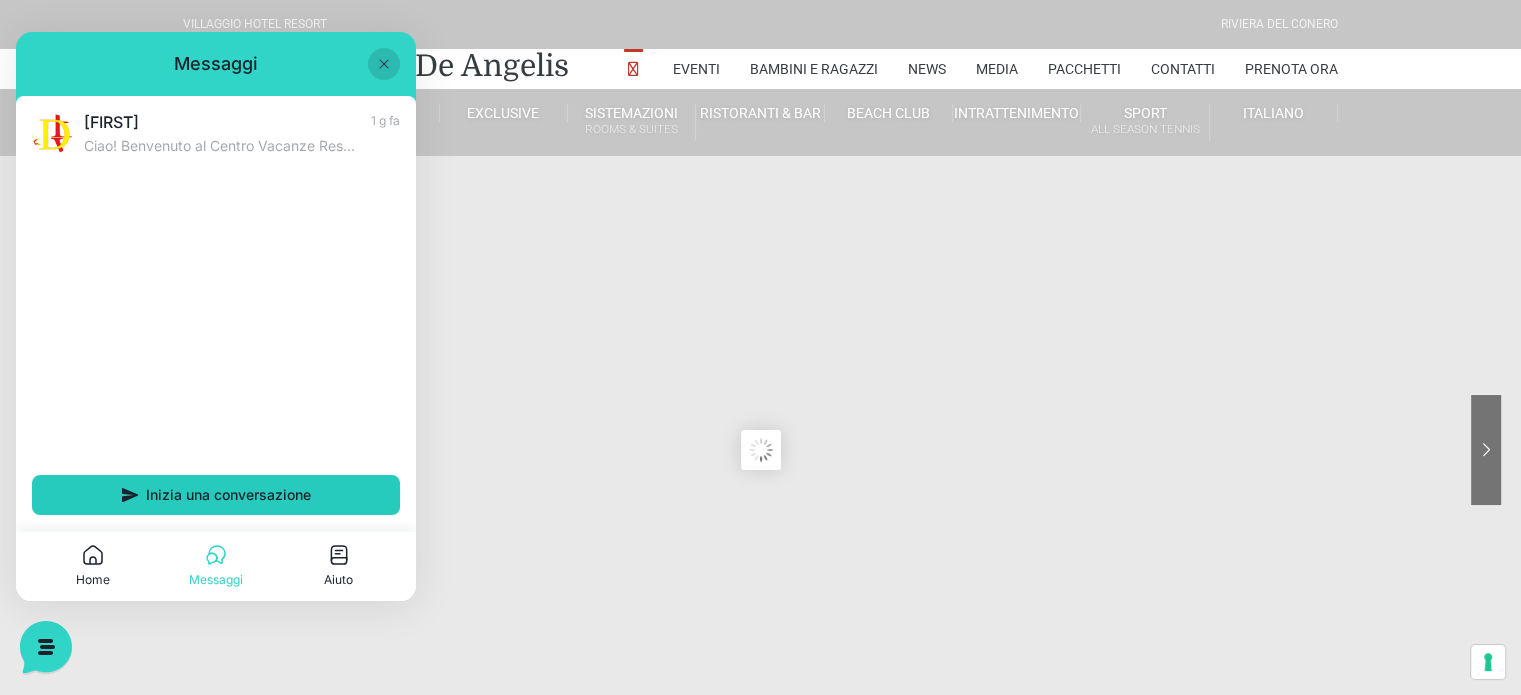 click on "Inizia una conversazione" at bounding box center [228, 495] 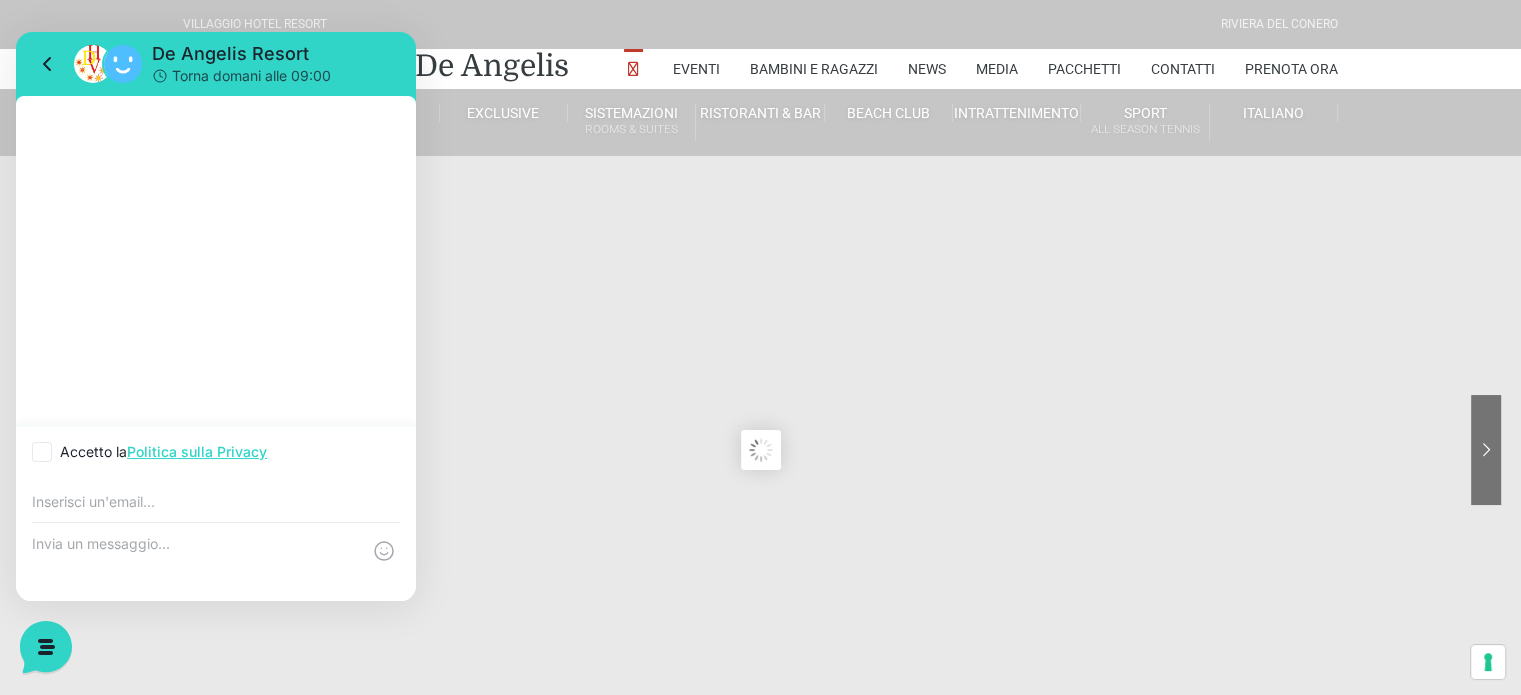 click at bounding box center (42, 452) 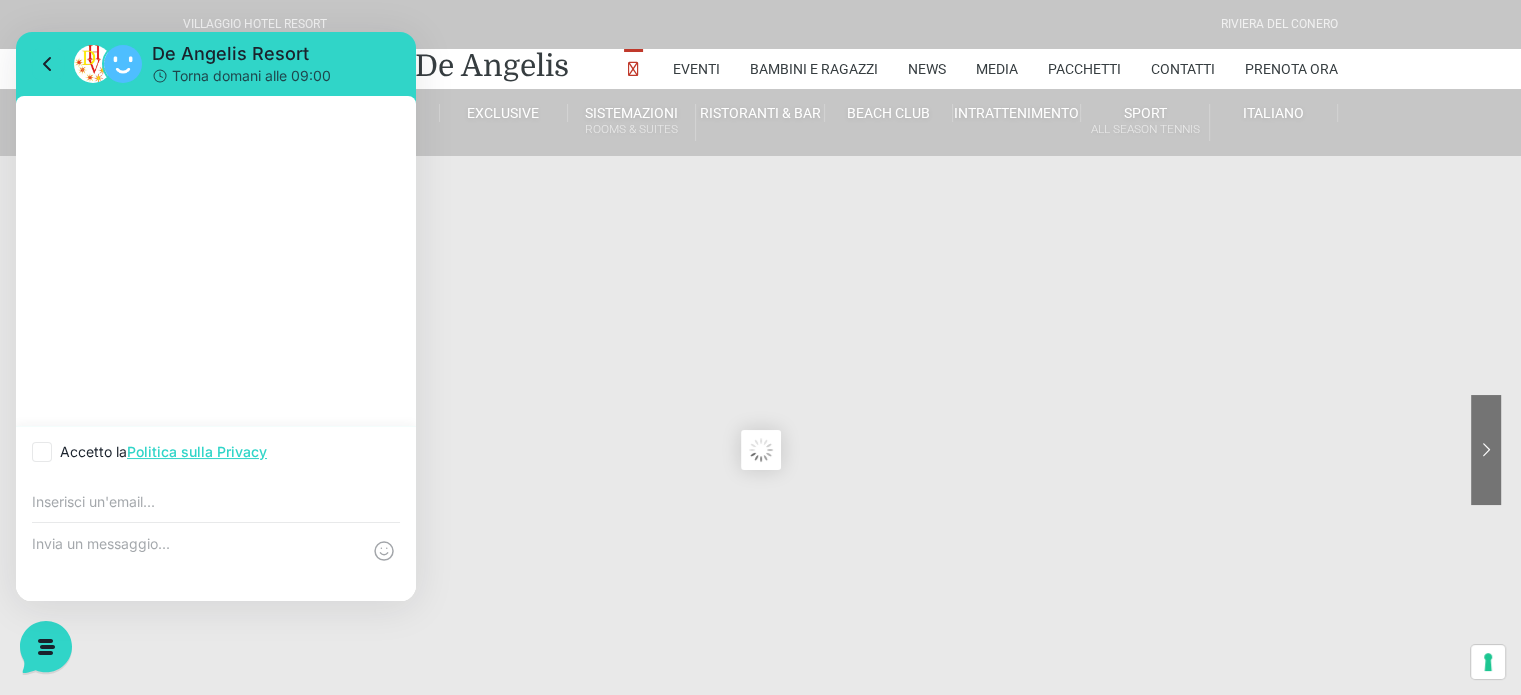 click on "Accetto la  Politica sulla Privacy" at bounding box center [38, 452] 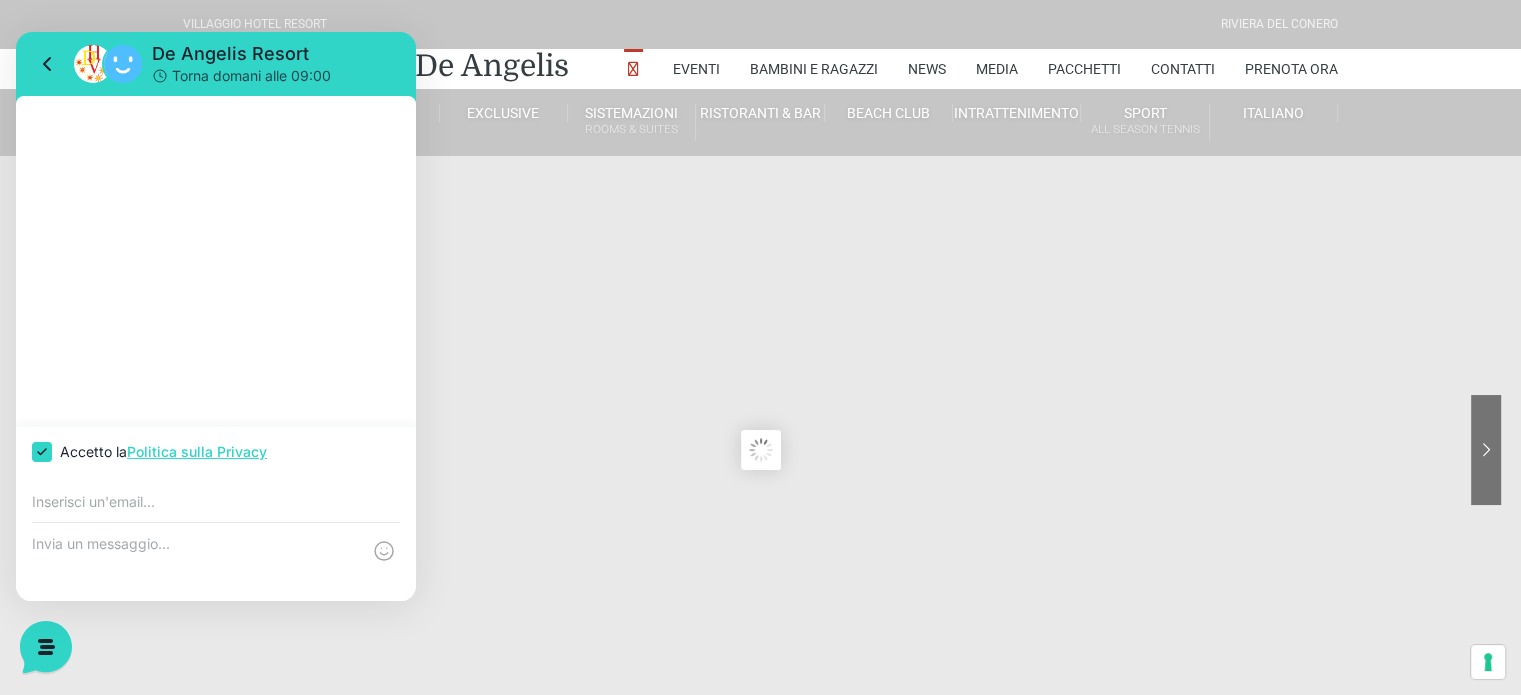 checkbox on "true" 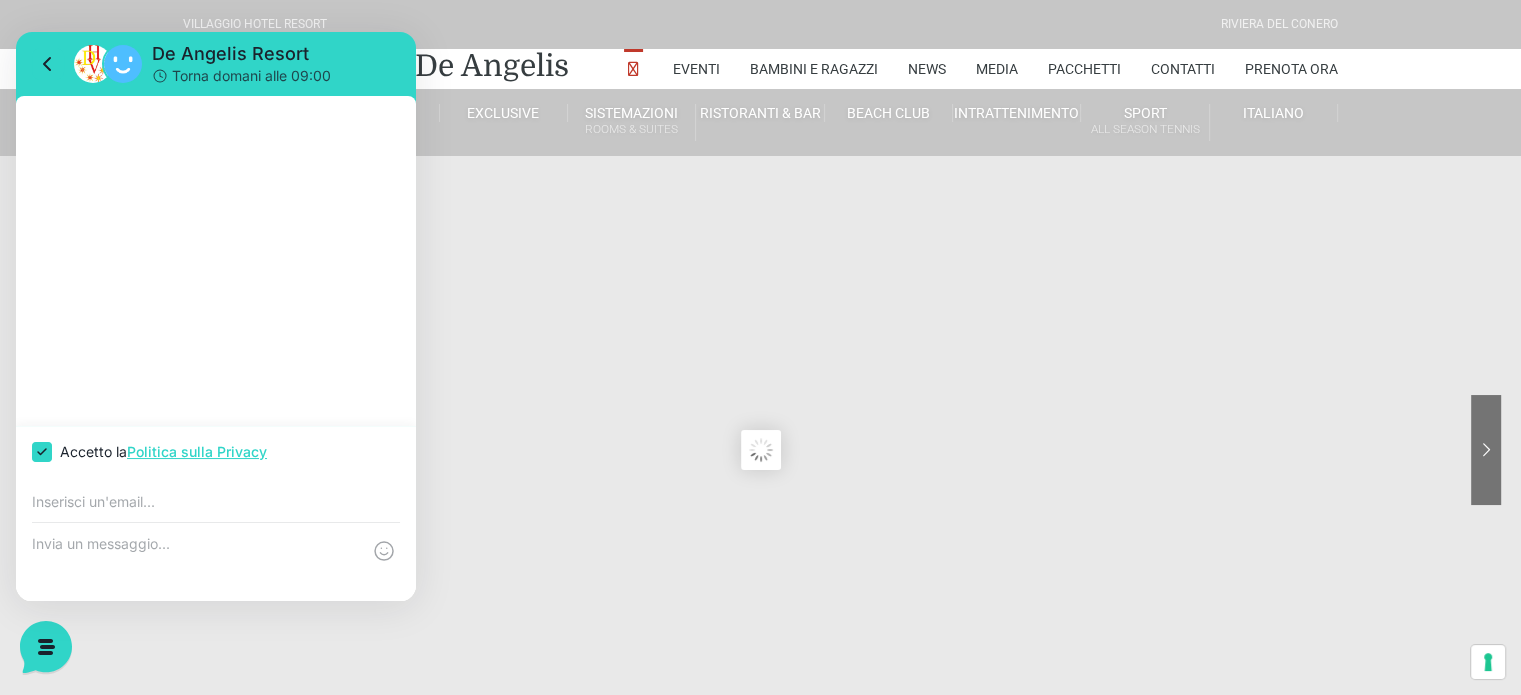 click at bounding box center (216, 502) 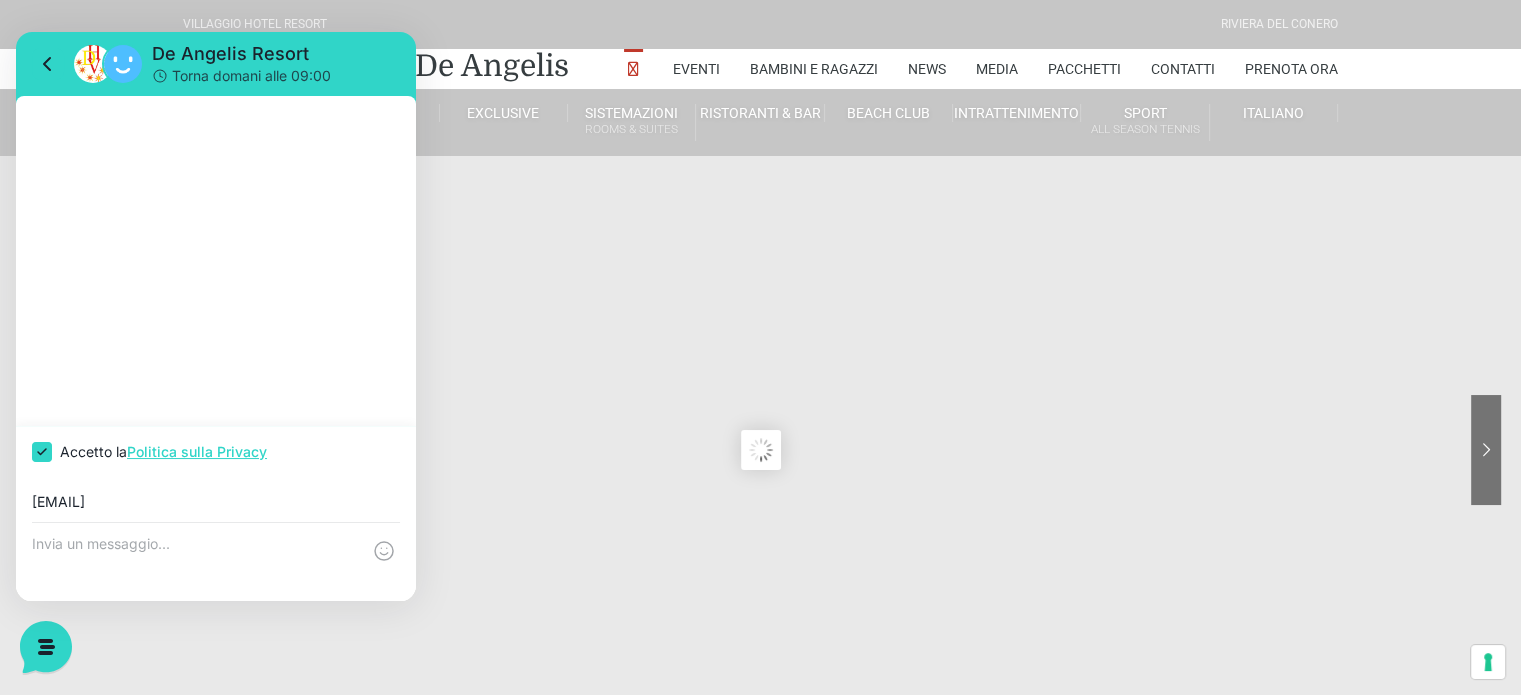 type on "marinoclaudia@libero.it" 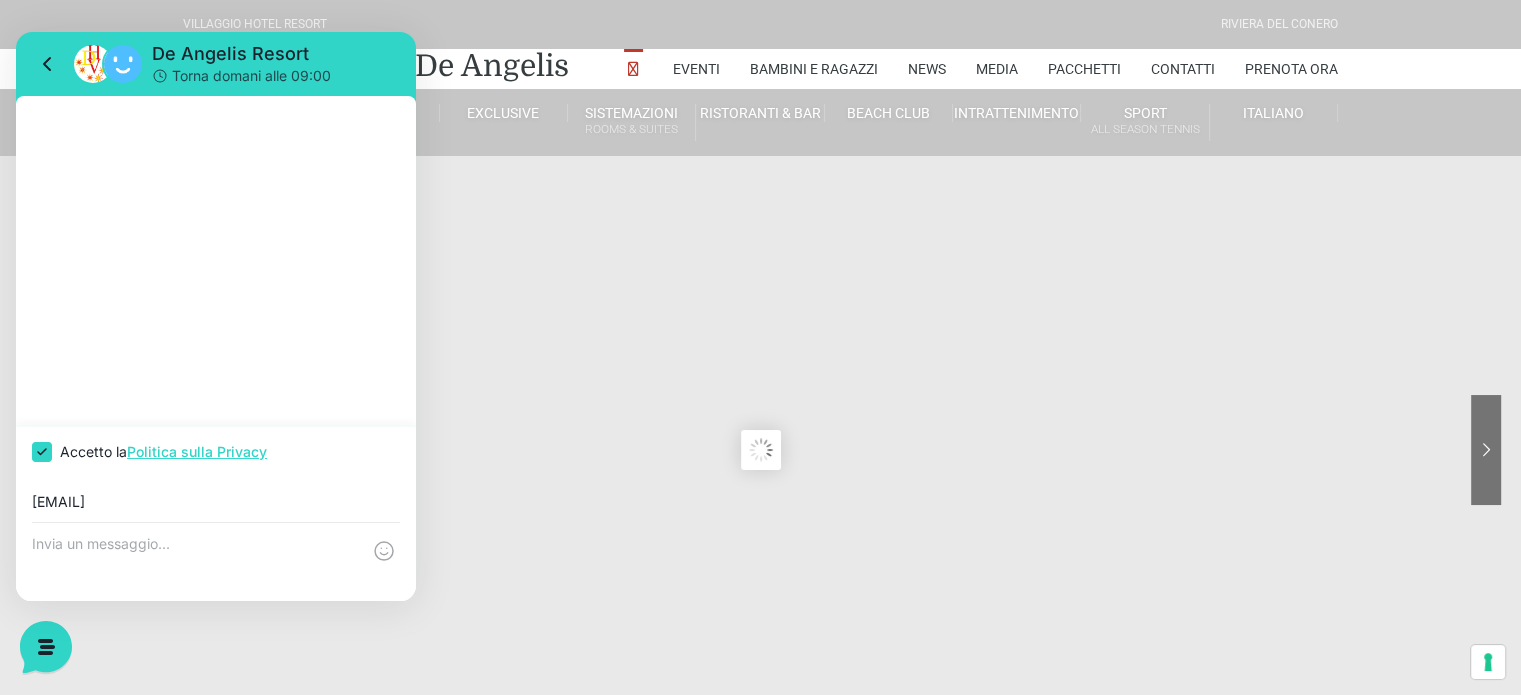 click at bounding box center [216, 562] 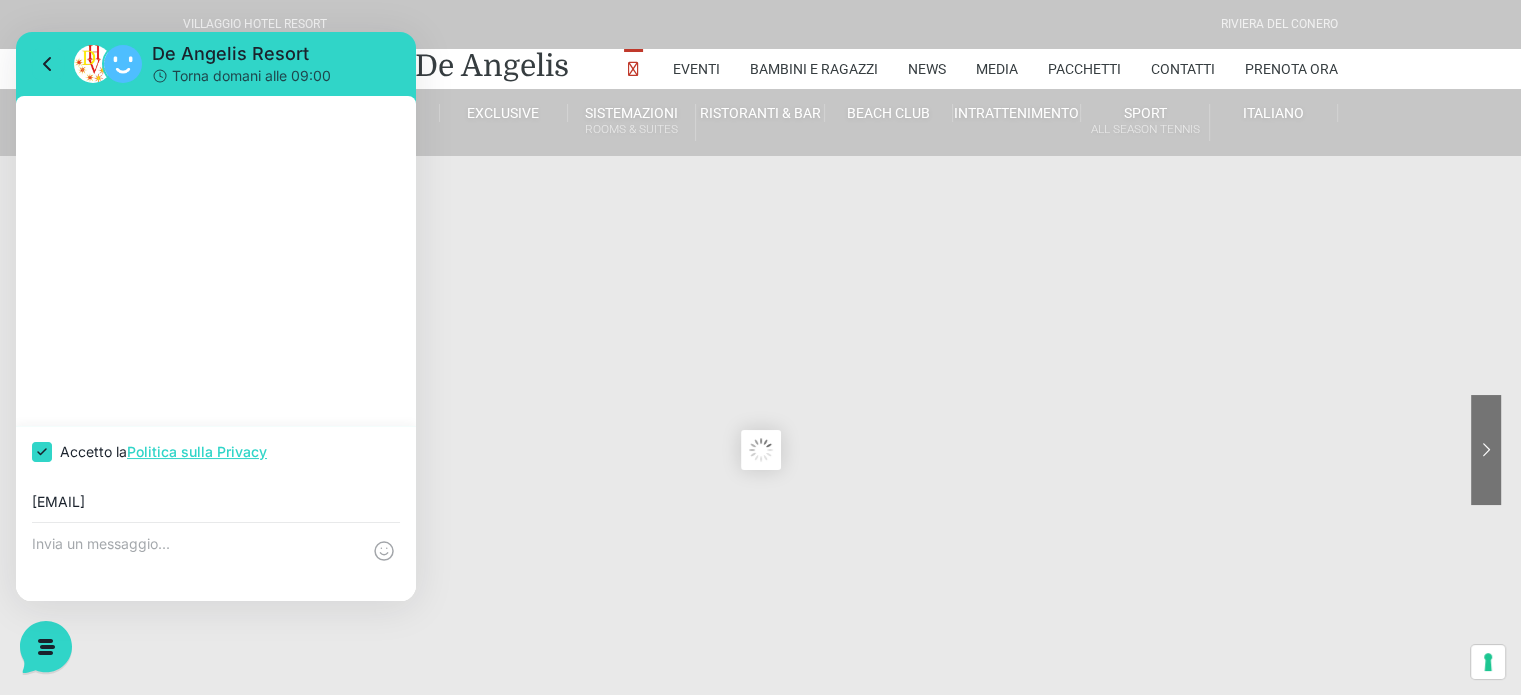 click at bounding box center [196, 562] 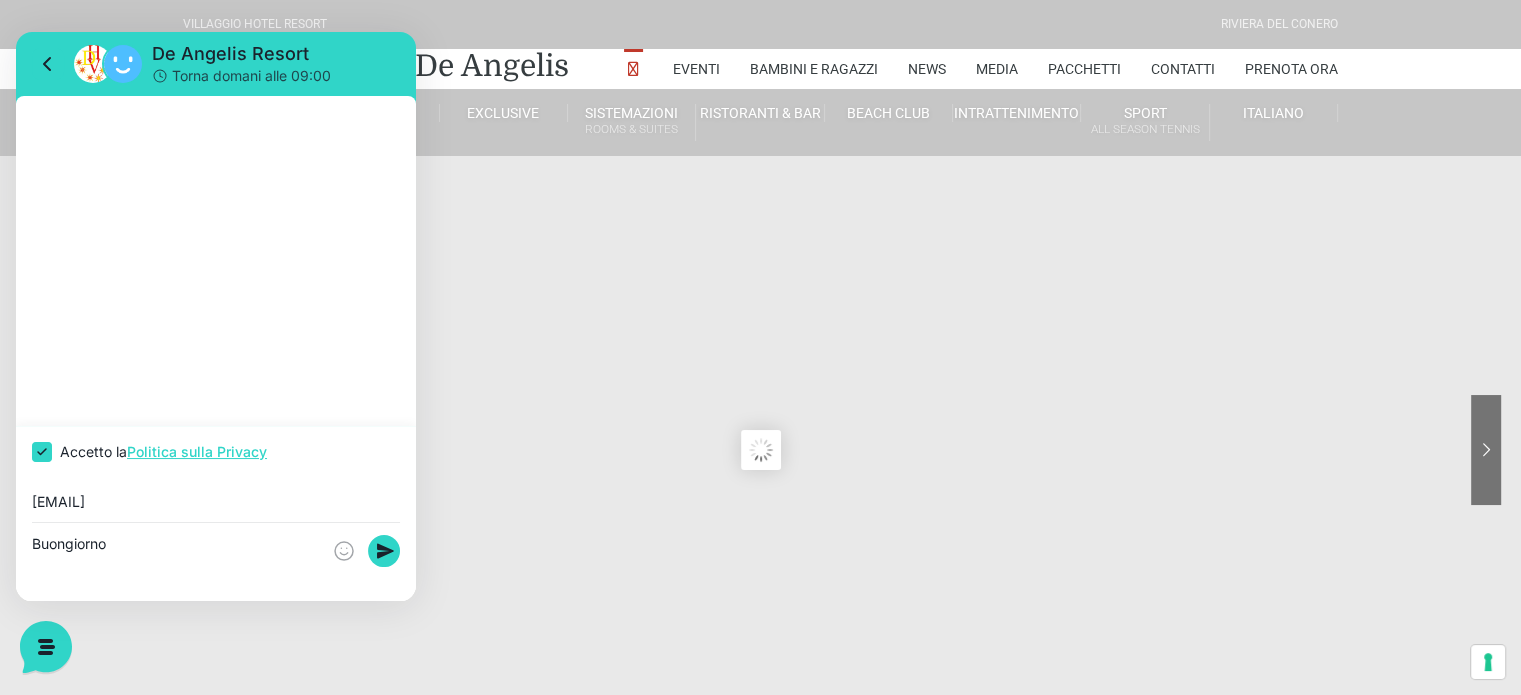 type on "Buongiorno" 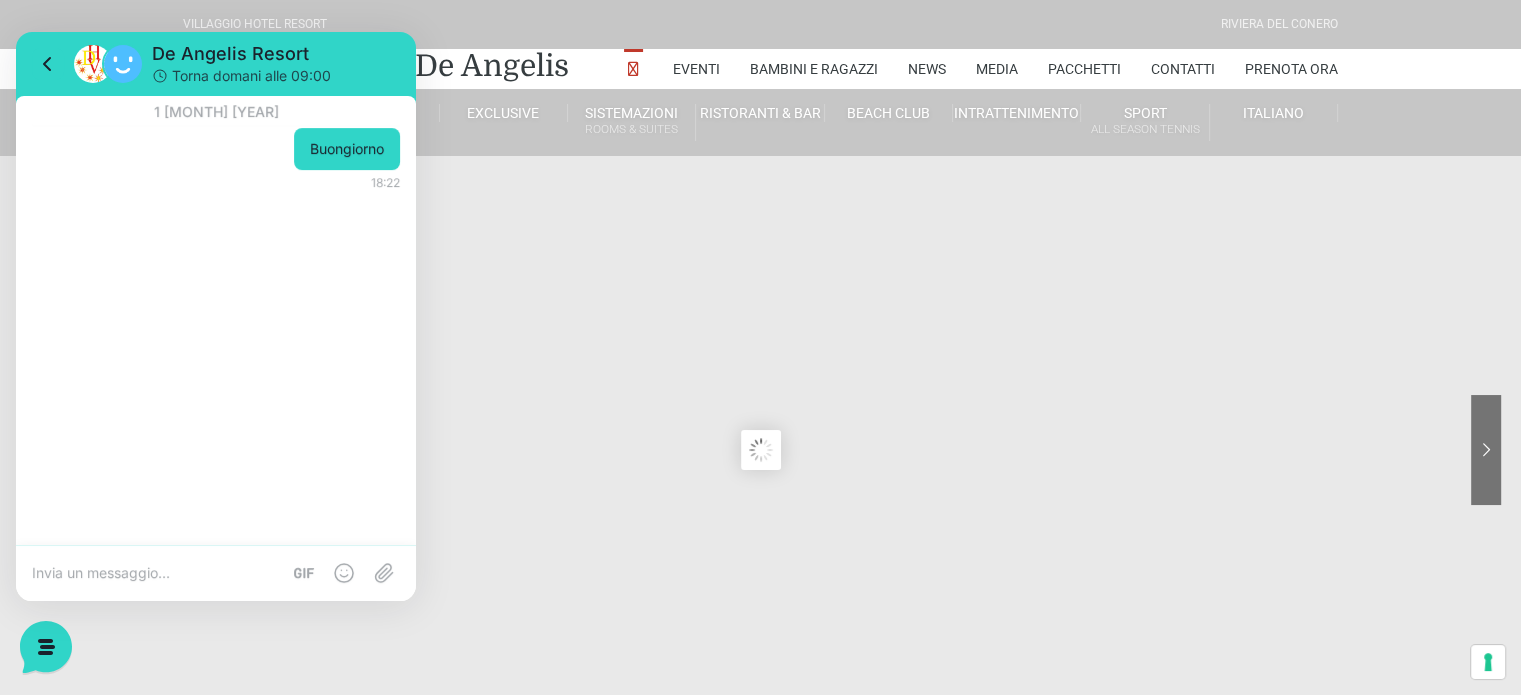 click 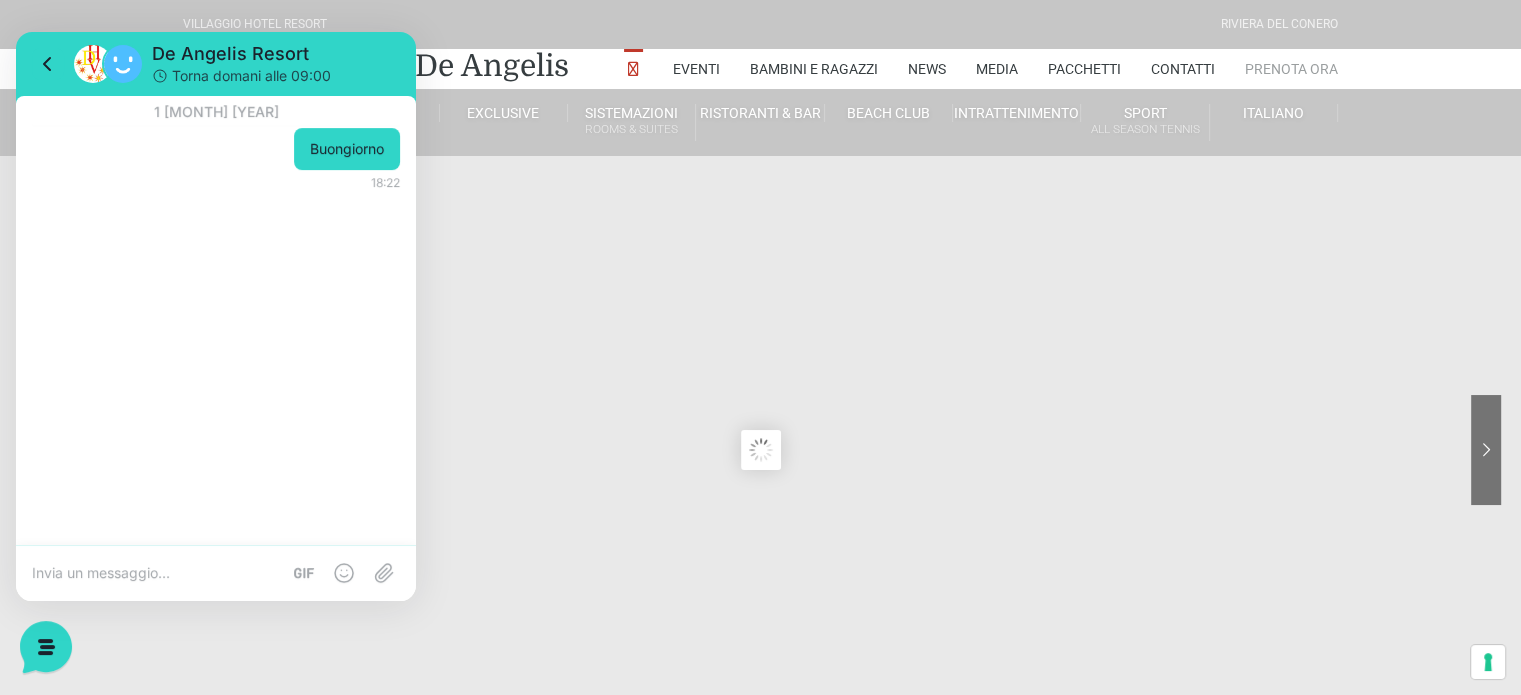 click on "Prenota Ora" at bounding box center [1291, 69] 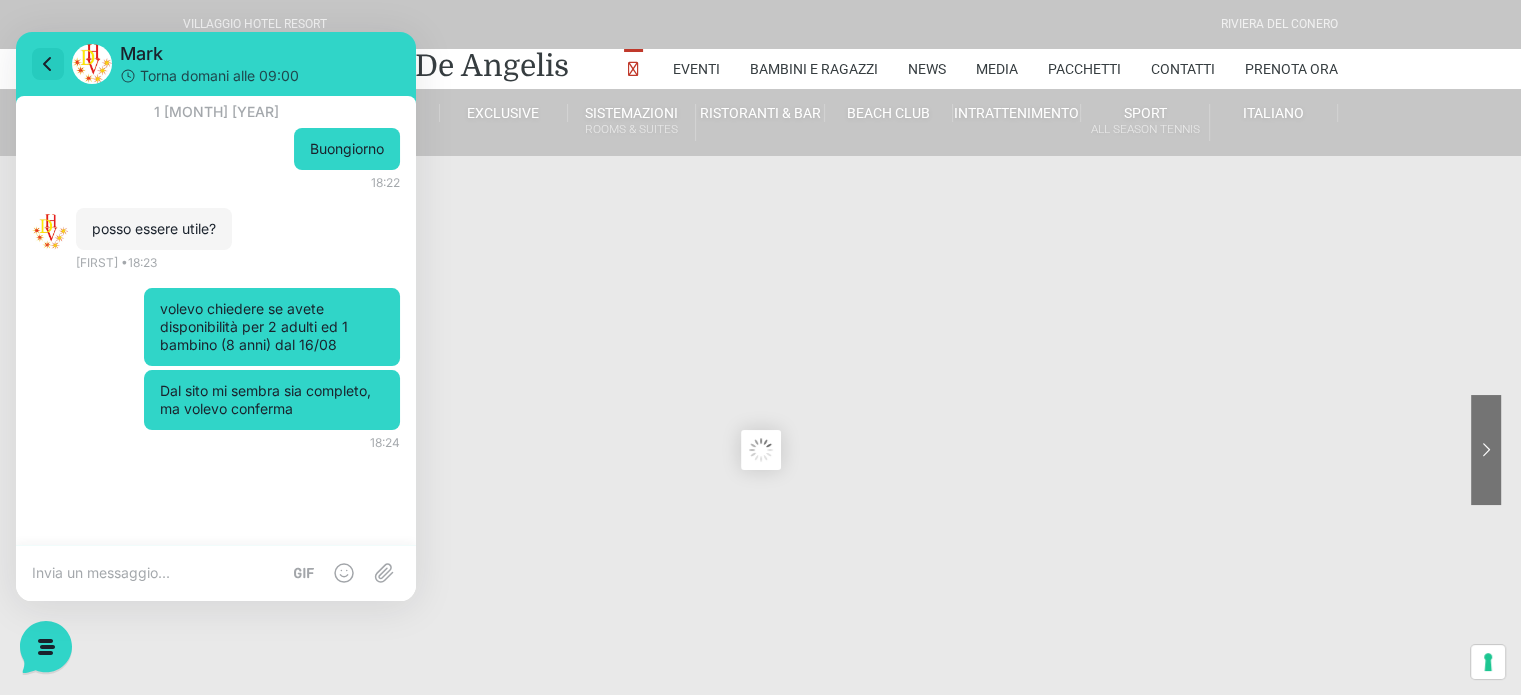 click 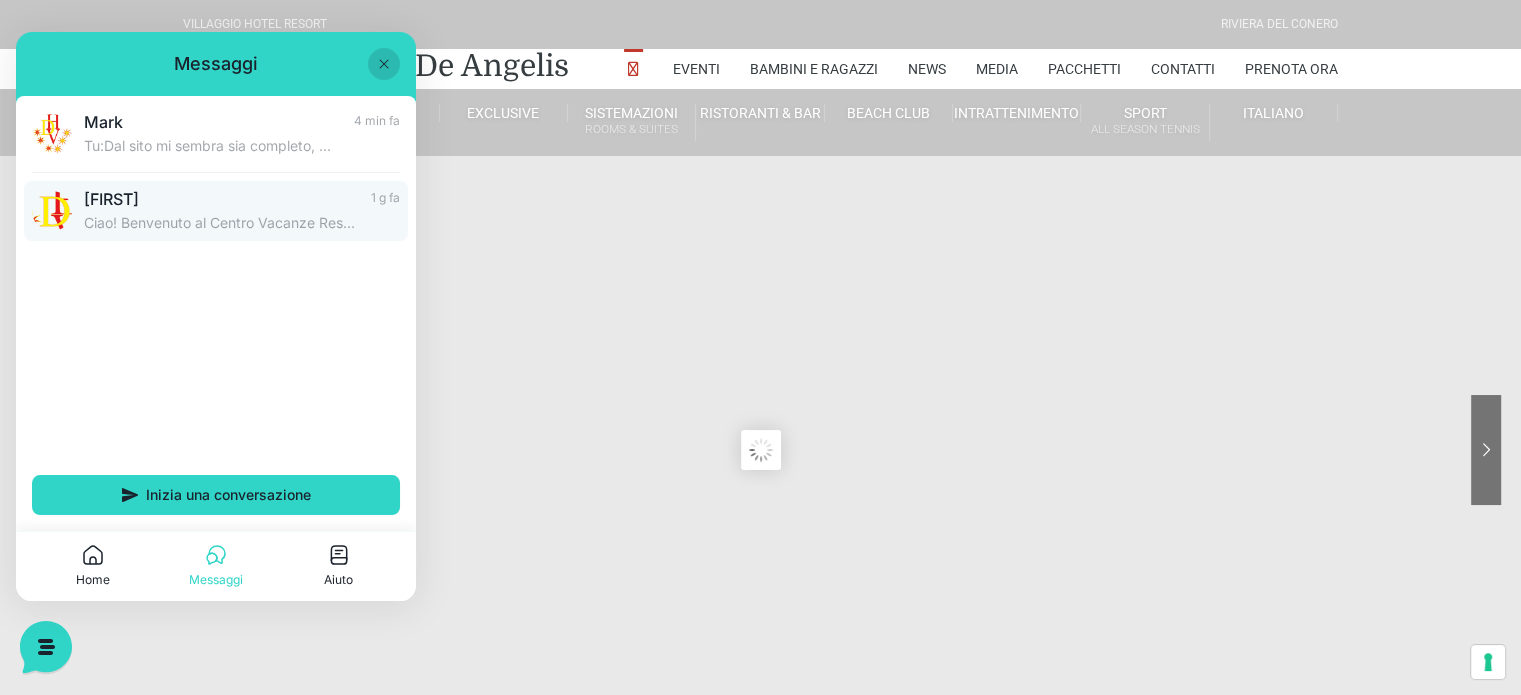 click on "Ciao! Benvenuto al Centro Vacanze Resort! Come posso aiutarti!" at bounding box center (221, 223) 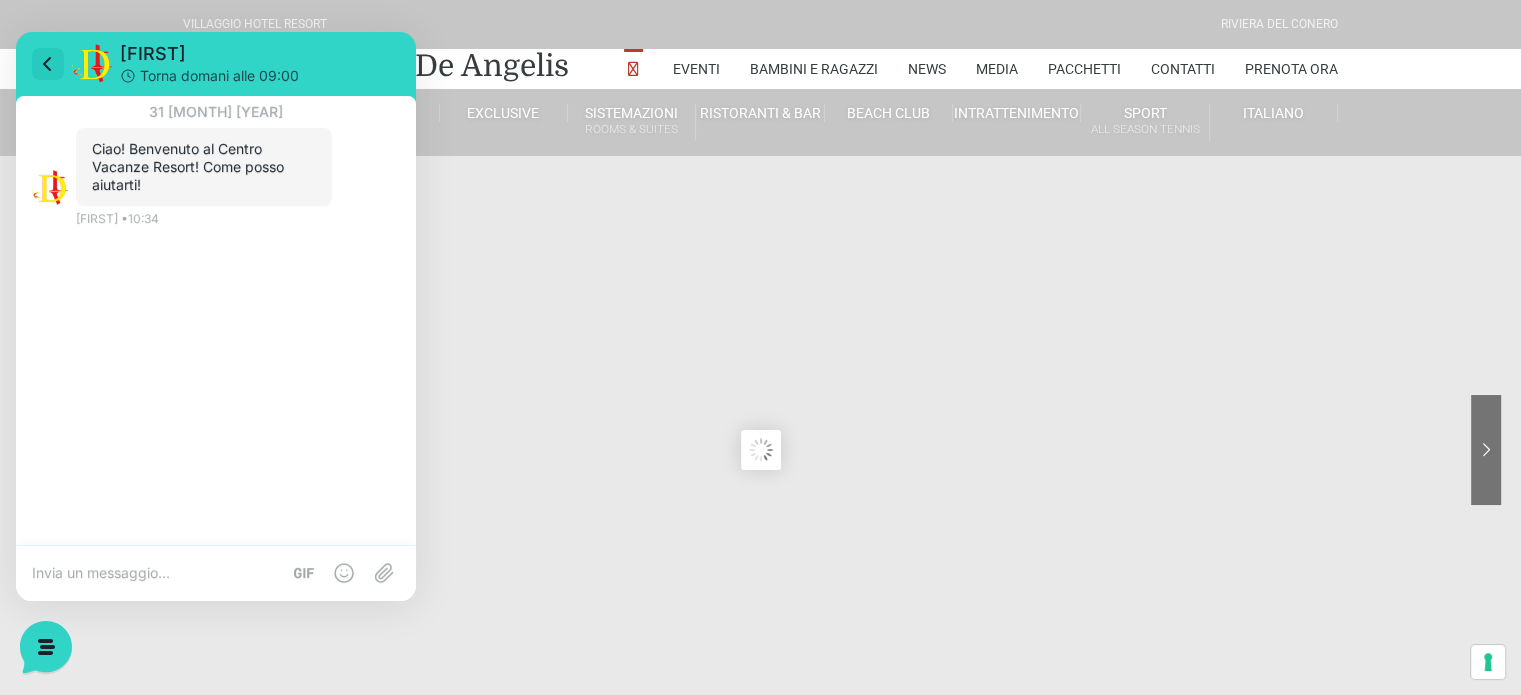 click 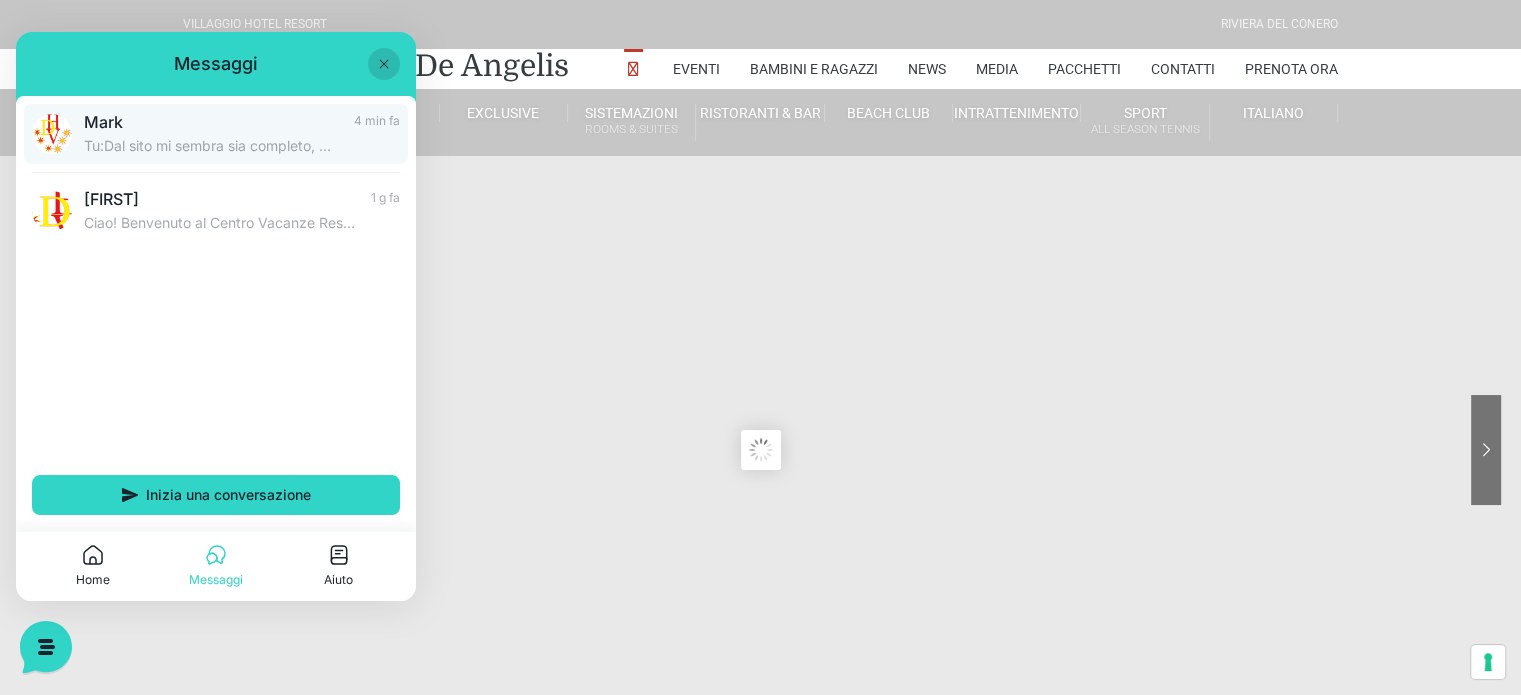 click on "Tu:  Dal sito mi sembra sia completo, ma volevo conferma" at bounding box center [213, 146] 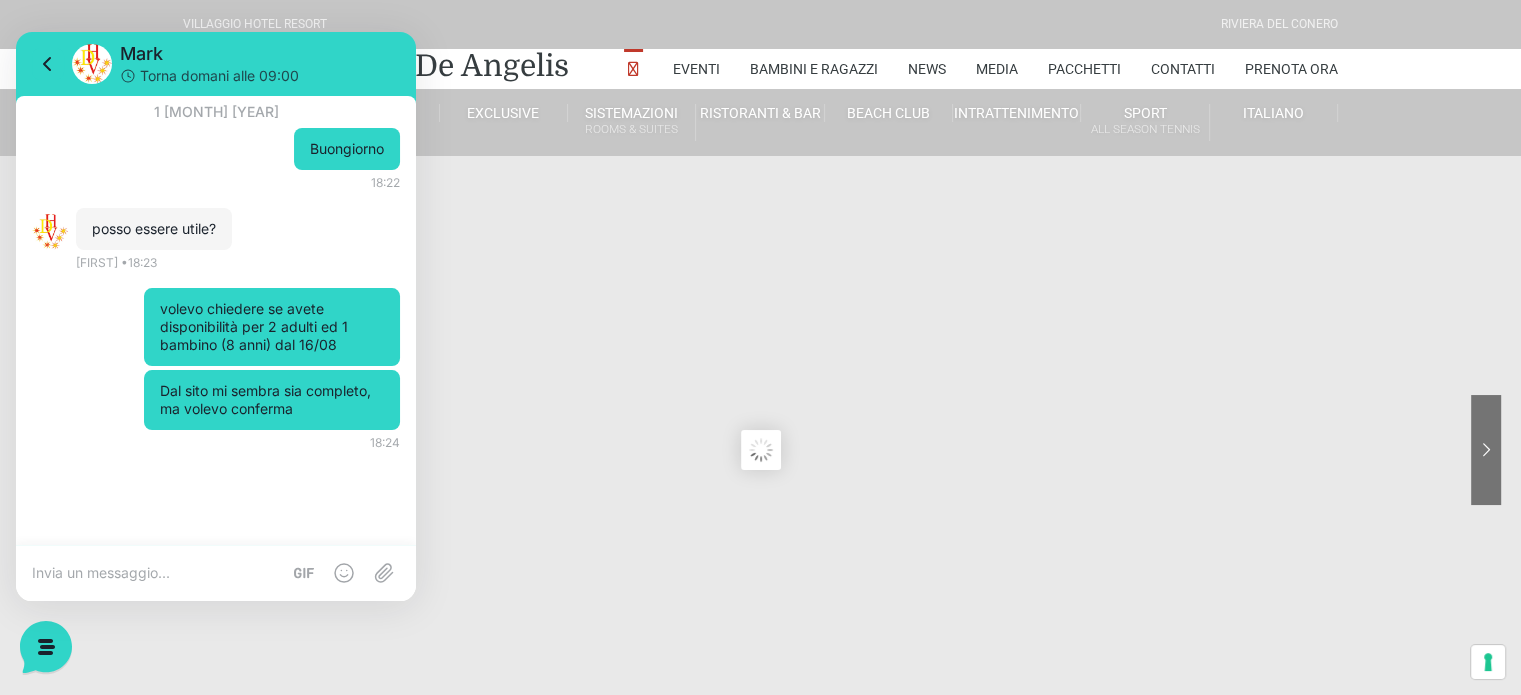 click 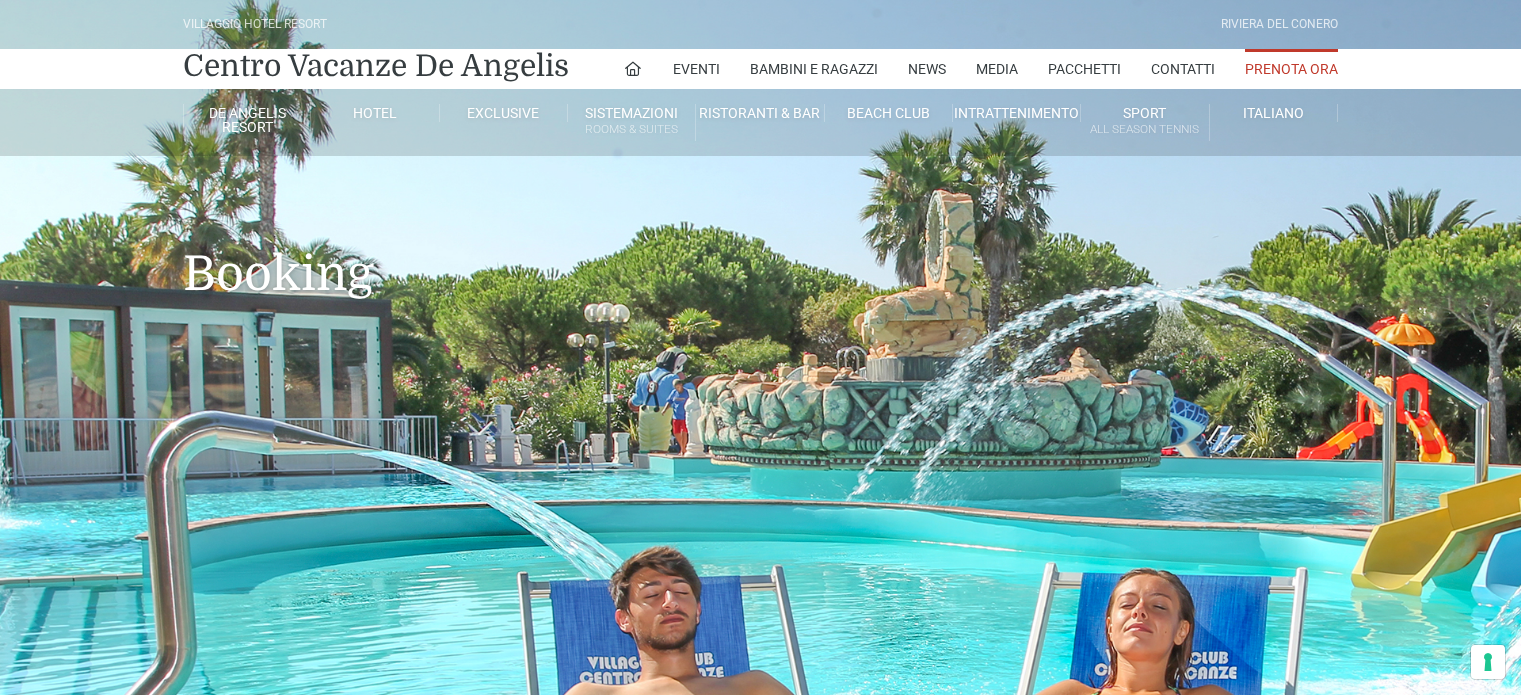 scroll, scrollTop: 0, scrollLeft: 0, axis: both 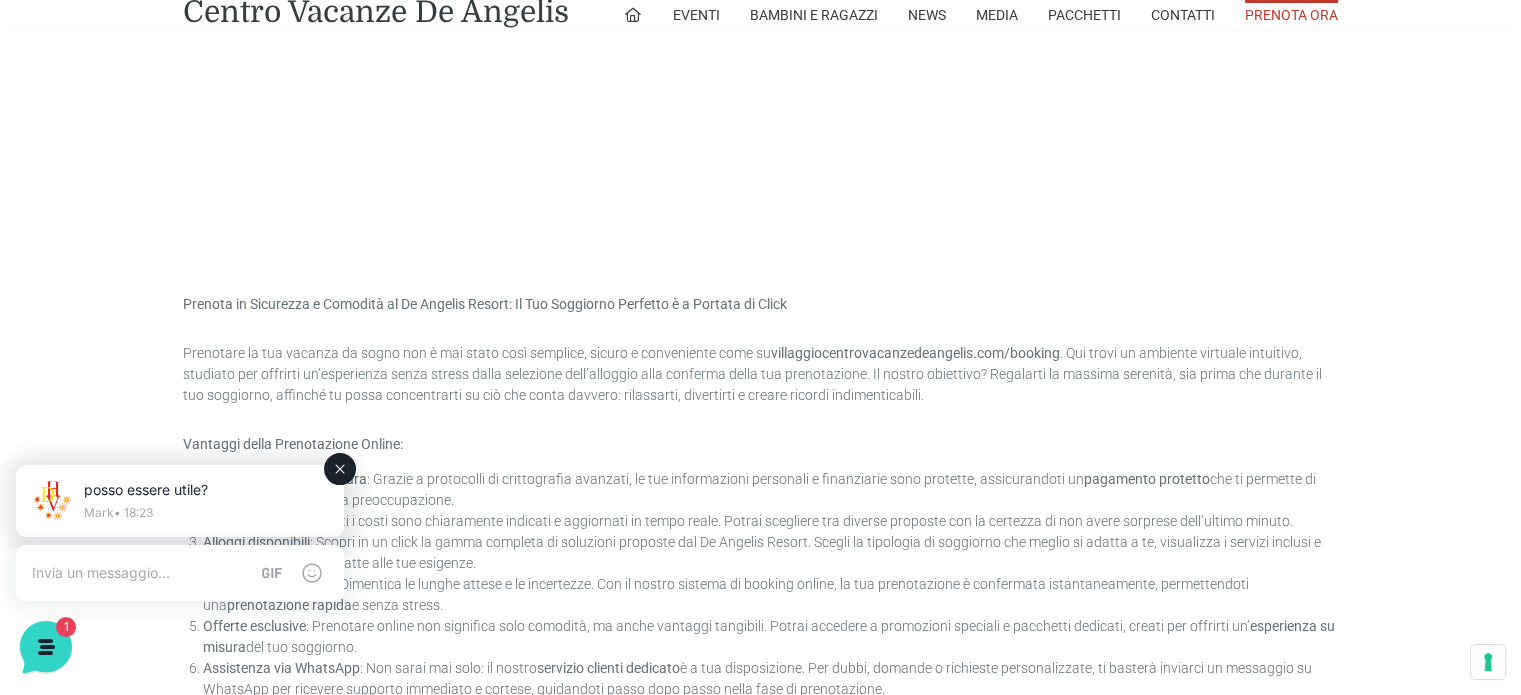 click on "posso essere utile?" at bounding box center (206, 490) 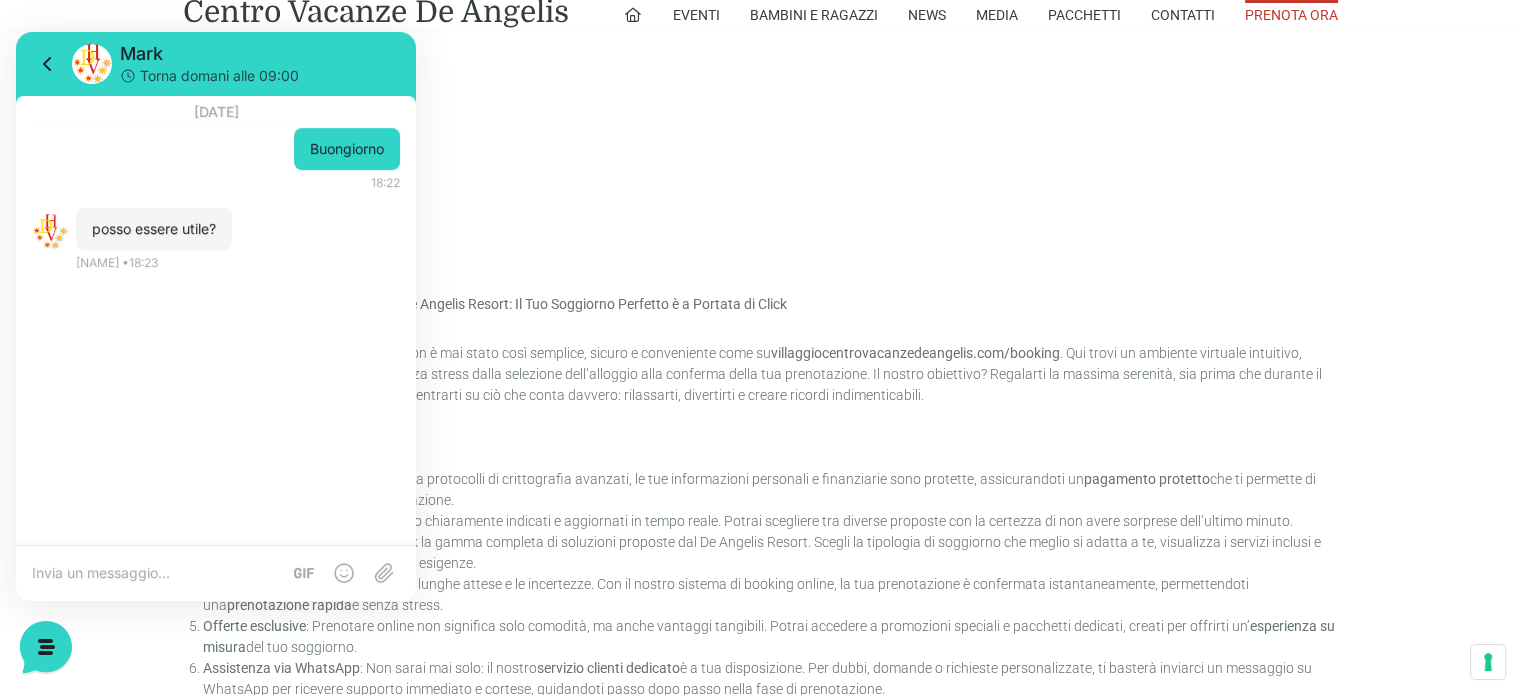 click at bounding box center [156, 573] 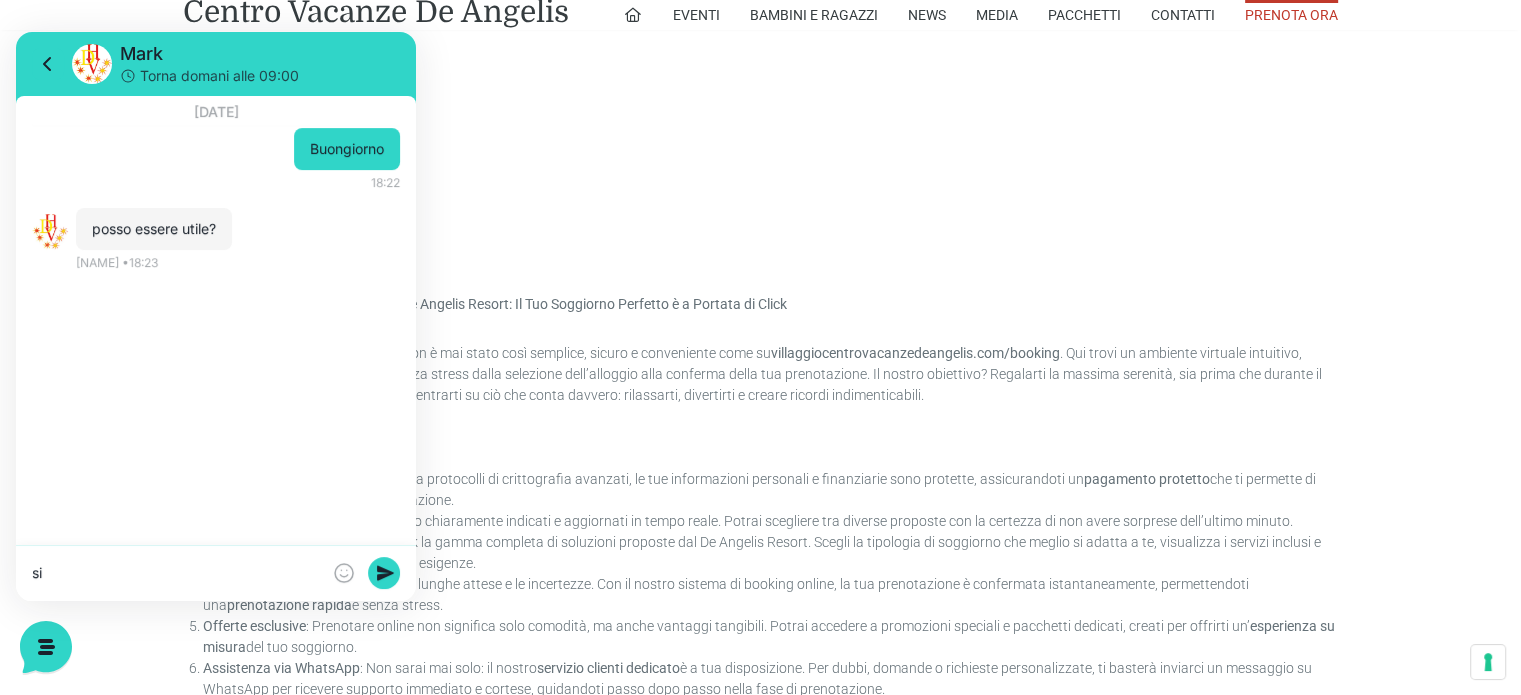 type on "s" 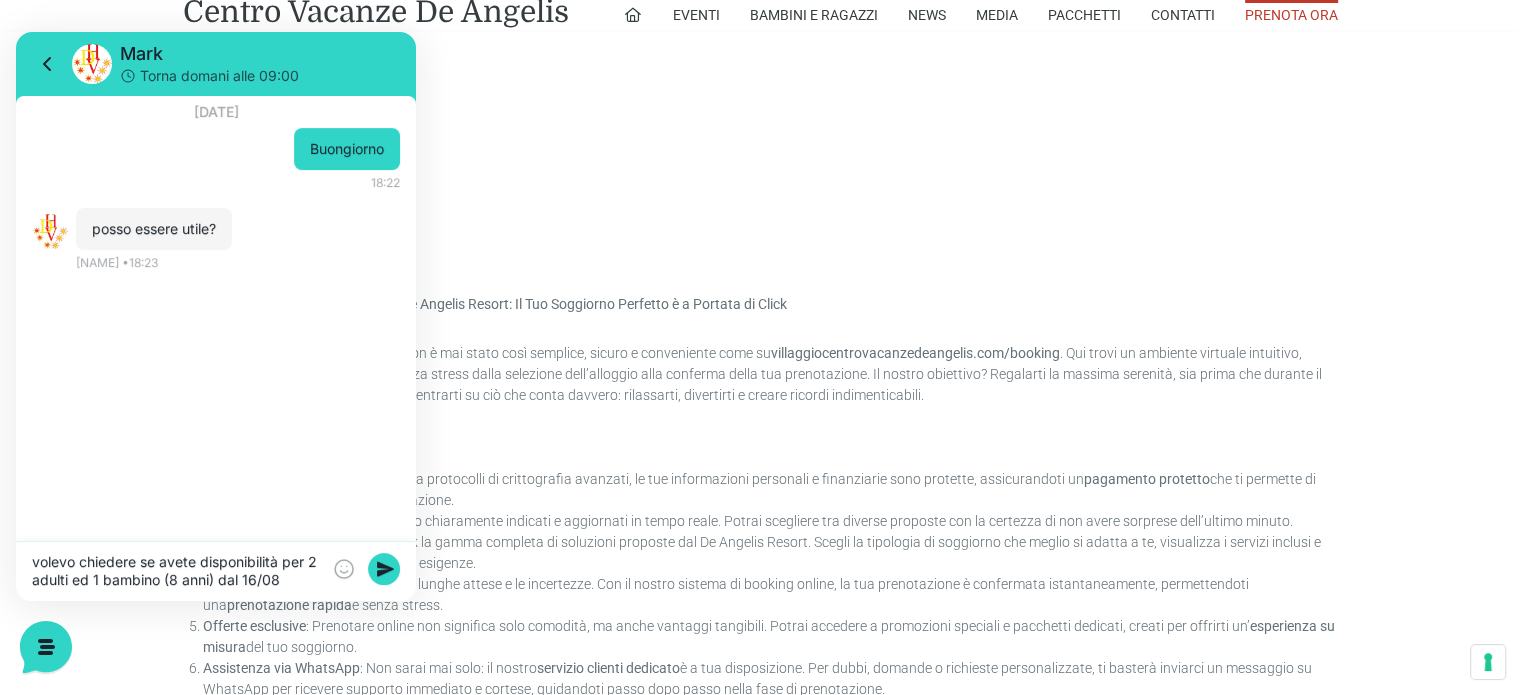 type on "volevo chiedere se avete disponibilità per 2 adulti ed 1 bambino (8 anni) dal 16/08" 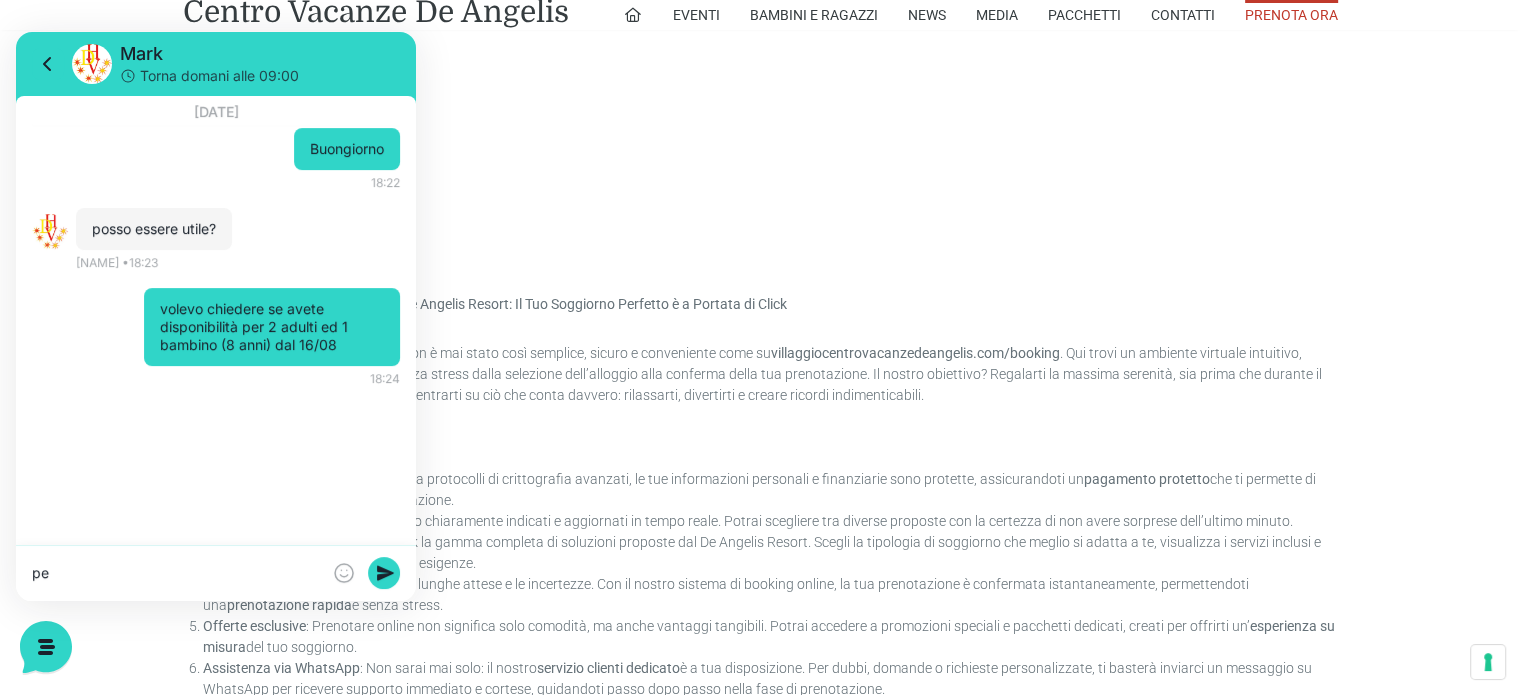 type on "p" 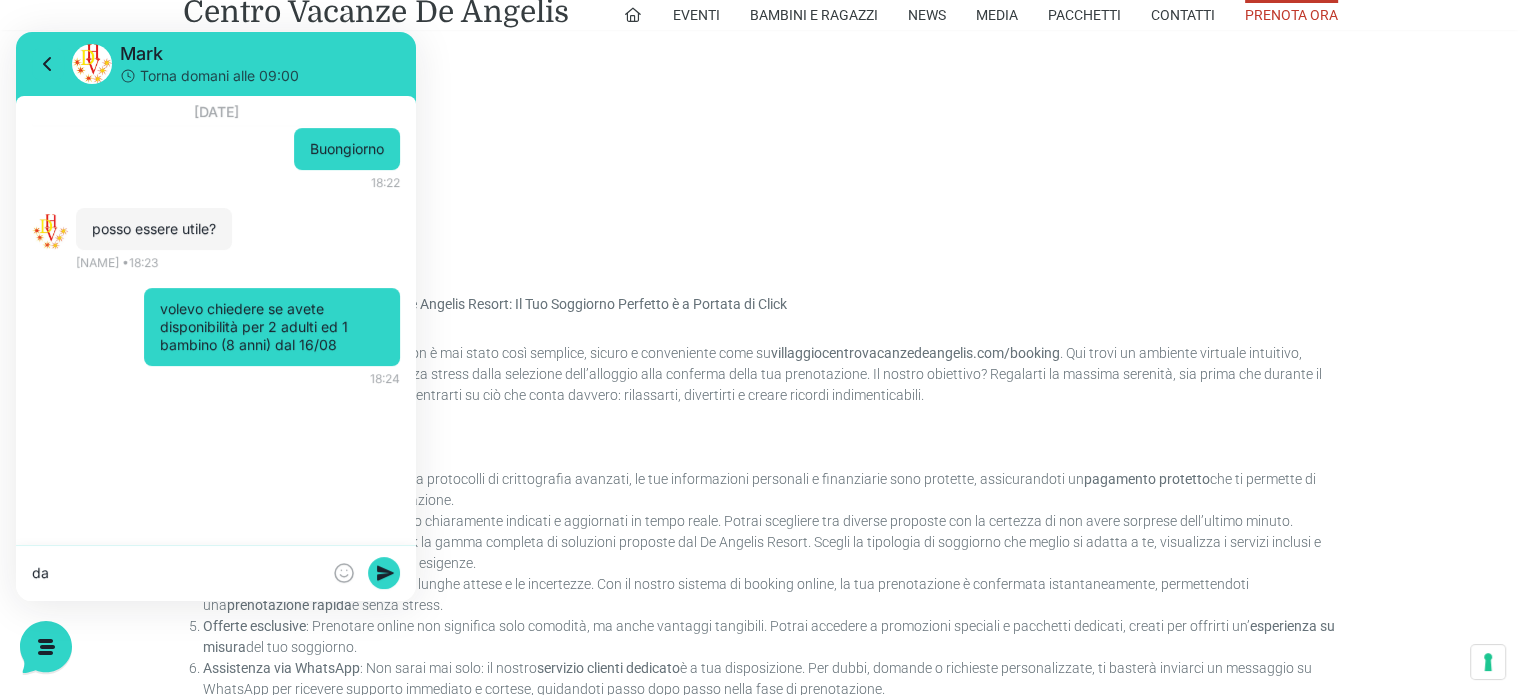 type on "d" 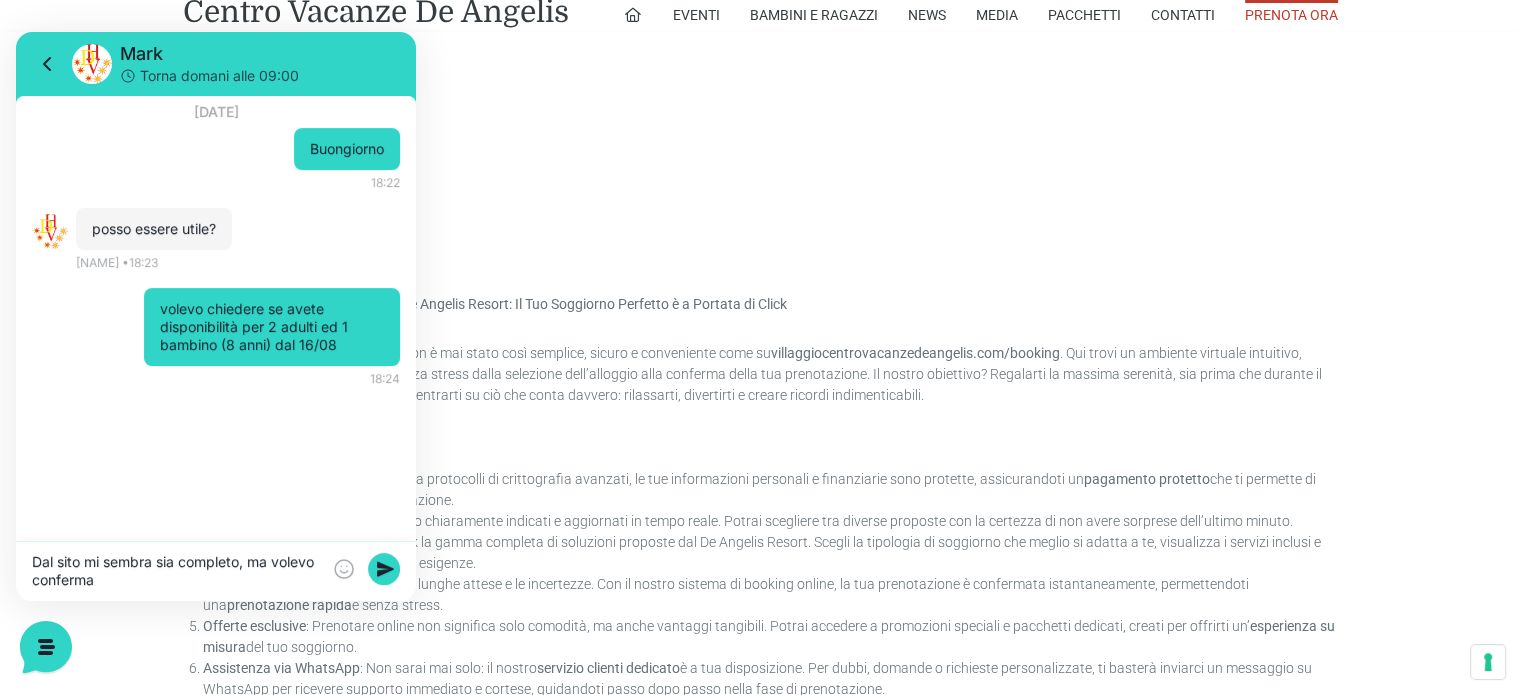 type on "Dal sito mi sembra sia completo, ma volevo conferma" 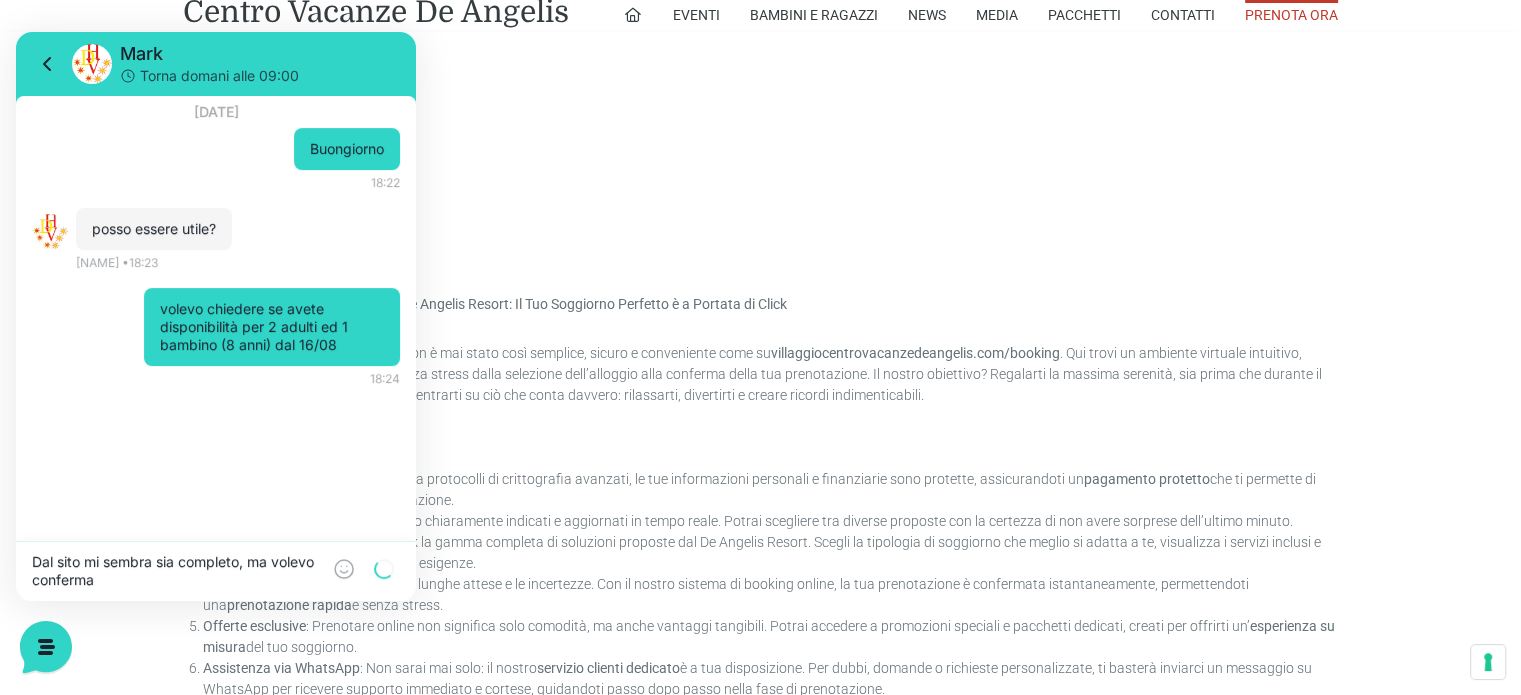 type 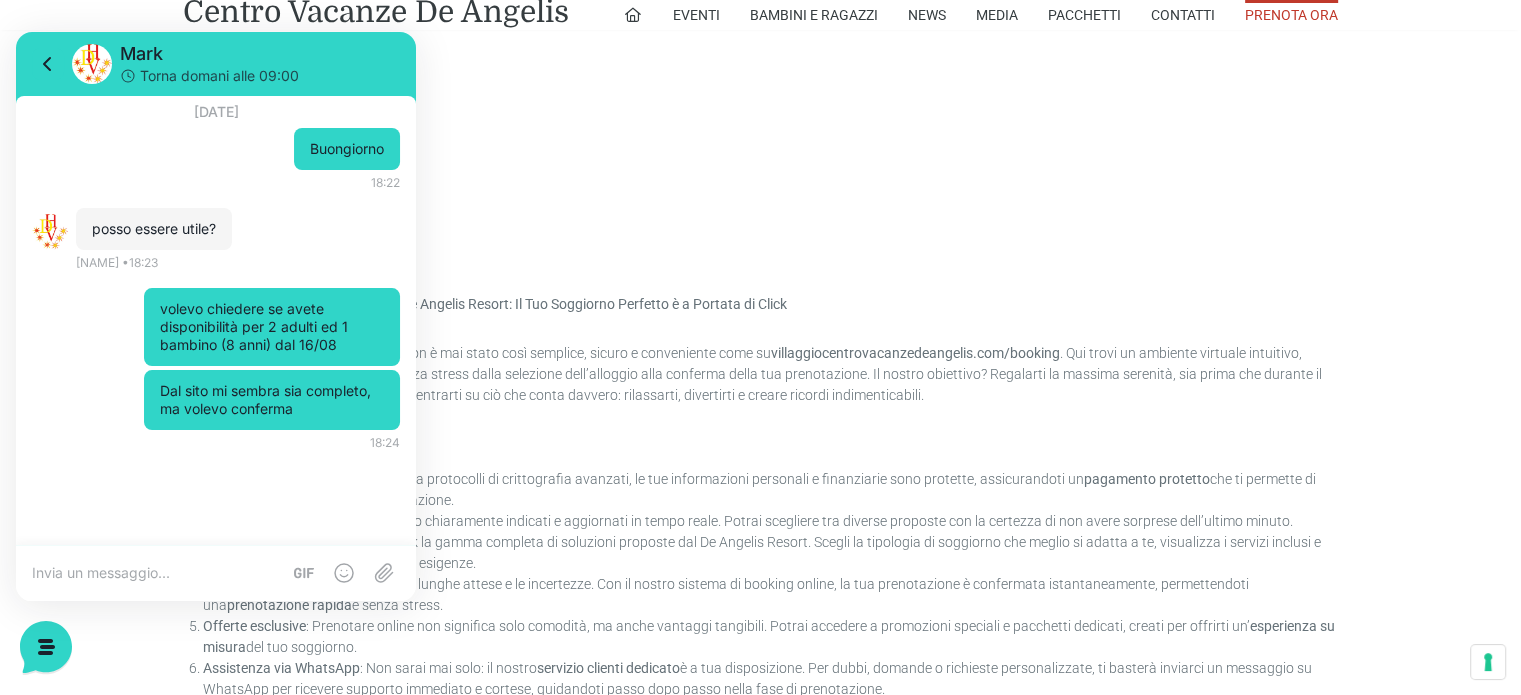 click on "Alloggi disponibili : Scopri in un click la gamma completa di soluzioni proposte dal De Angelis Resort. Scegli la tipologia di soggiorno che meglio si adatta a te, visualizza i servizi inclusi e valuta le opzioni più adatte alle tue esigenze." at bounding box center [770, 553] 